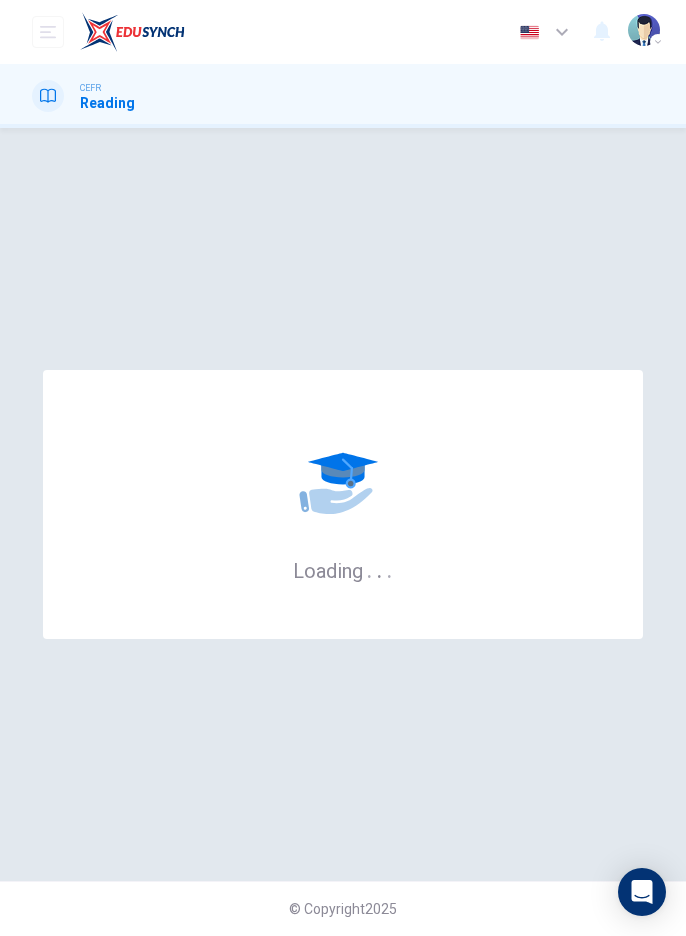 scroll, scrollTop: 0, scrollLeft: 0, axis: both 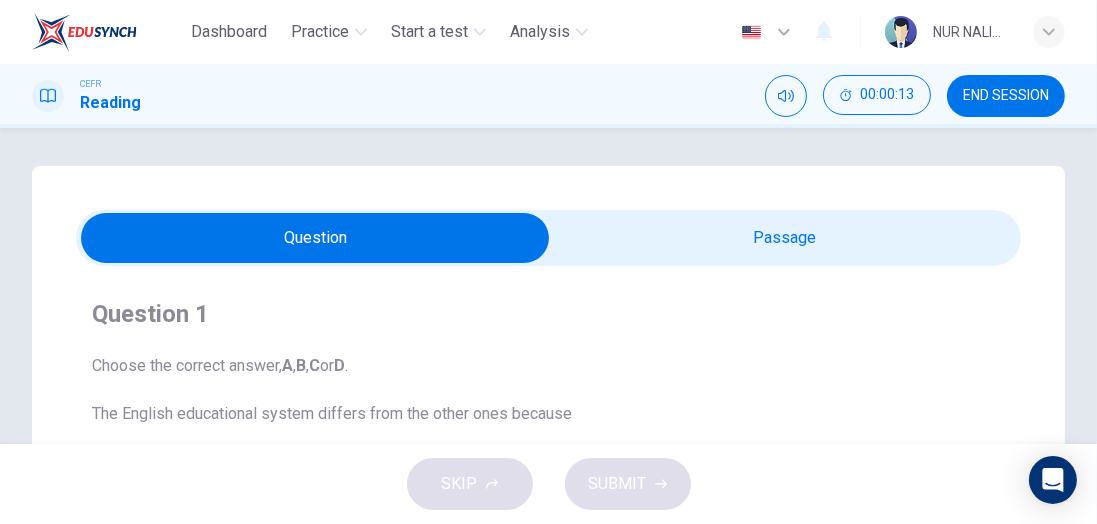 click at bounding box center [316, 238] 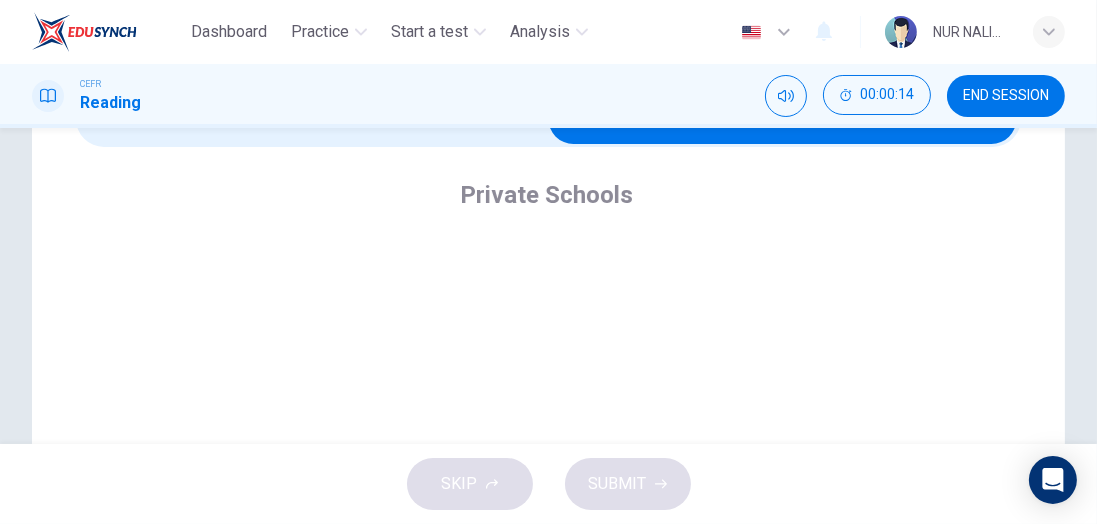 scroll, scrollTop: 122, scrollLeft: 0, axis: vertical 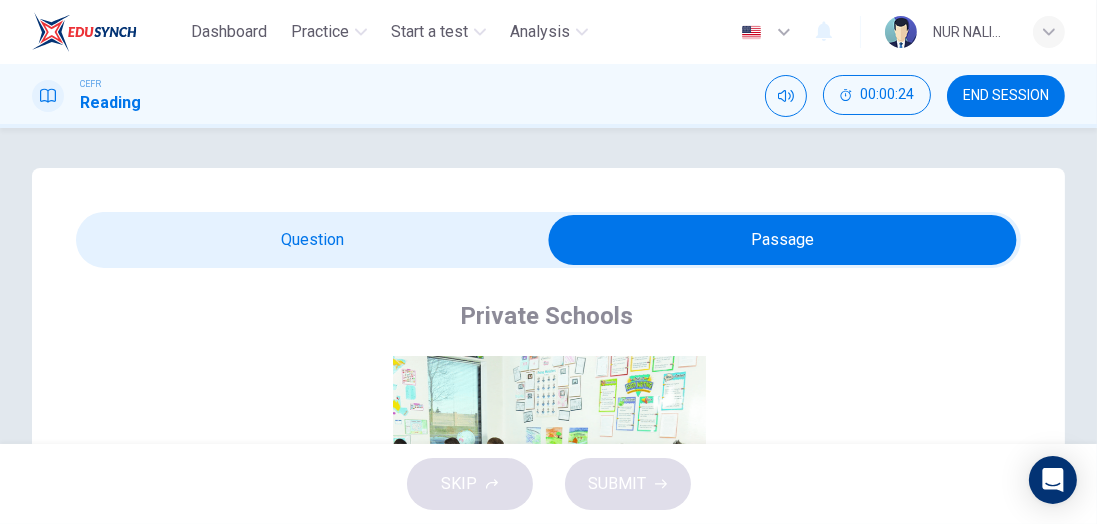 click at bounding box center [783, 240] 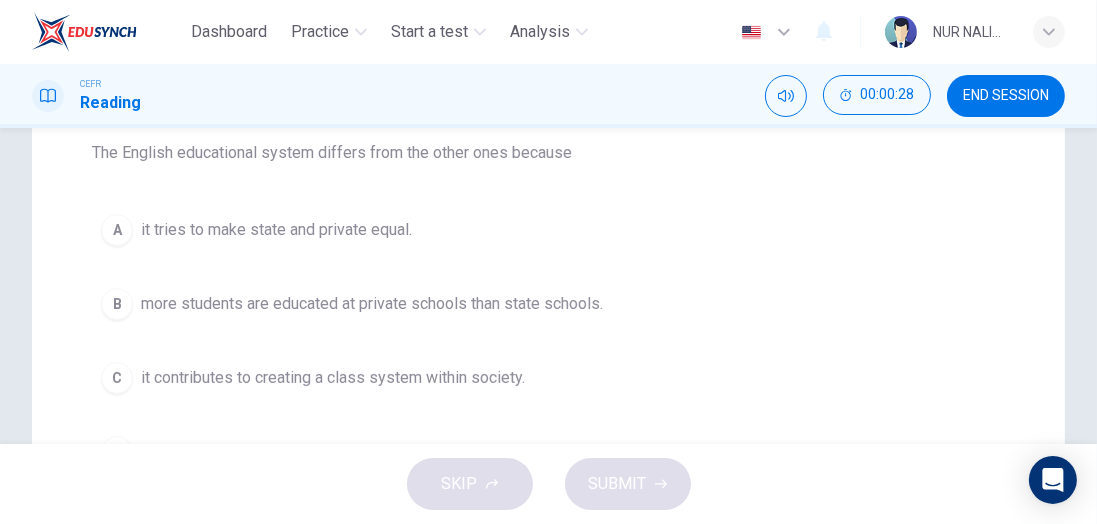 scroll, scrollTop: 264, scrollLeft: 0, axis: vertical 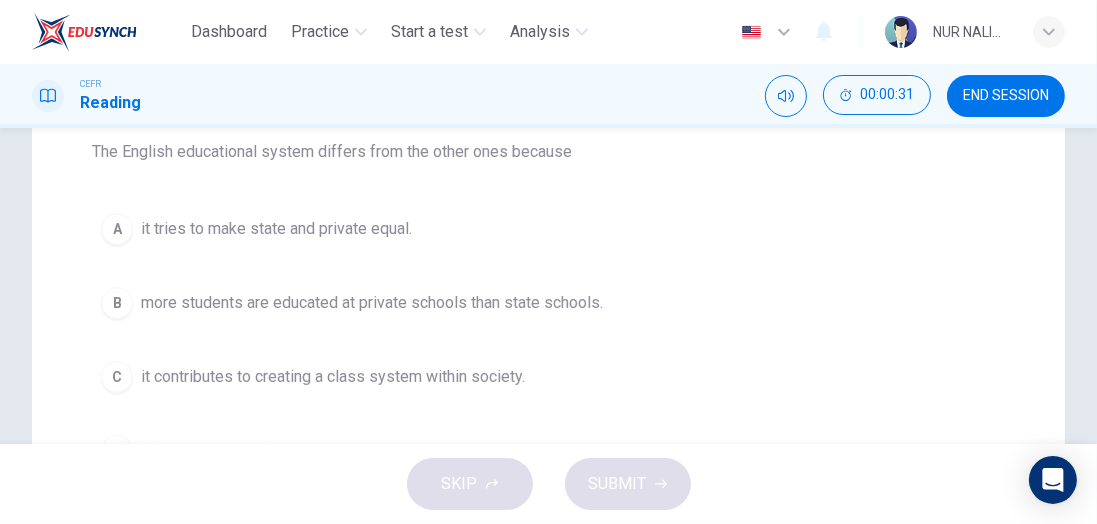 click on "more students are educated at private schools than state schools." at bounding box center (276, 229) 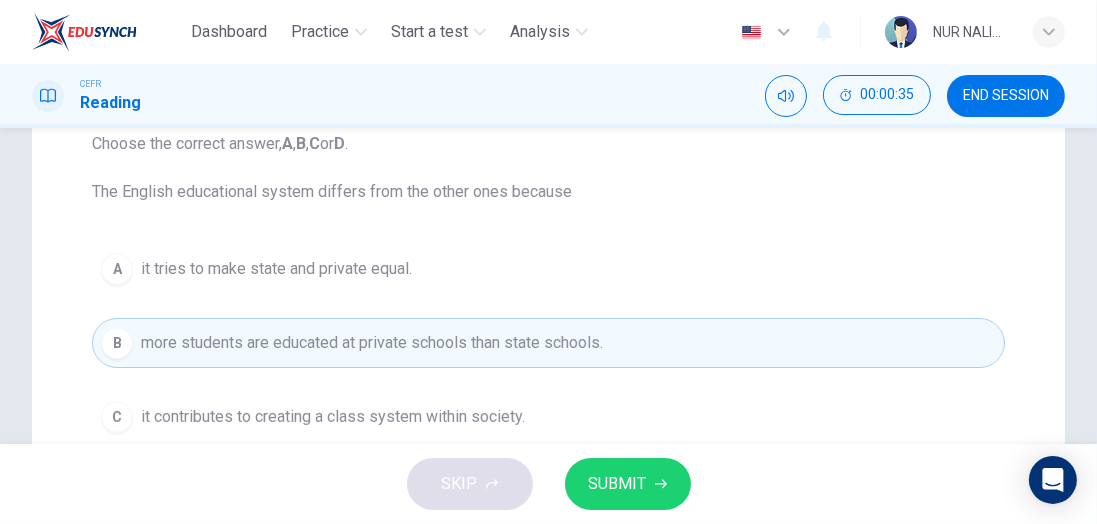 scroll, scrollTop: 228, scrollLeft: 0, axis: vertical 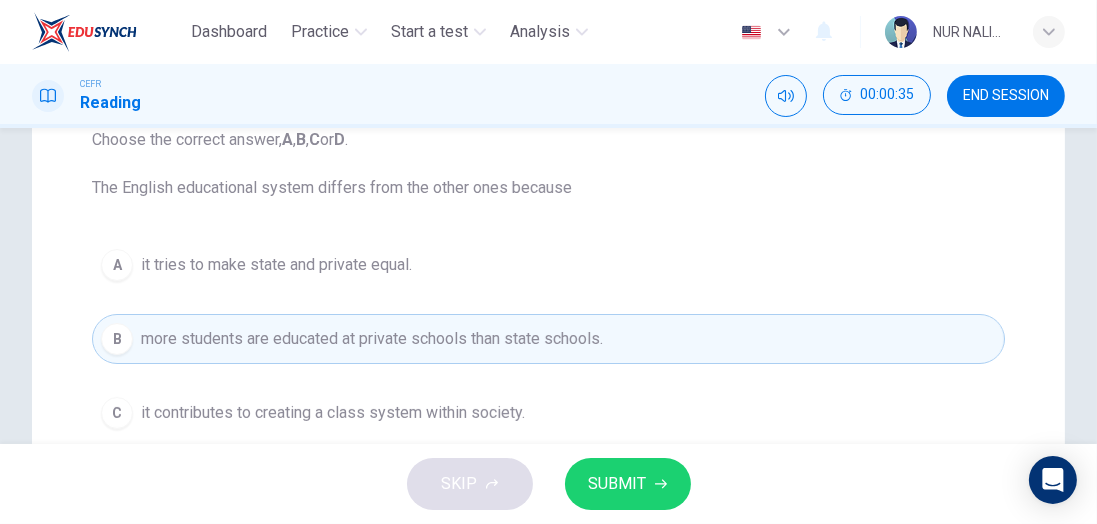 click at bounding box center (661, 484) 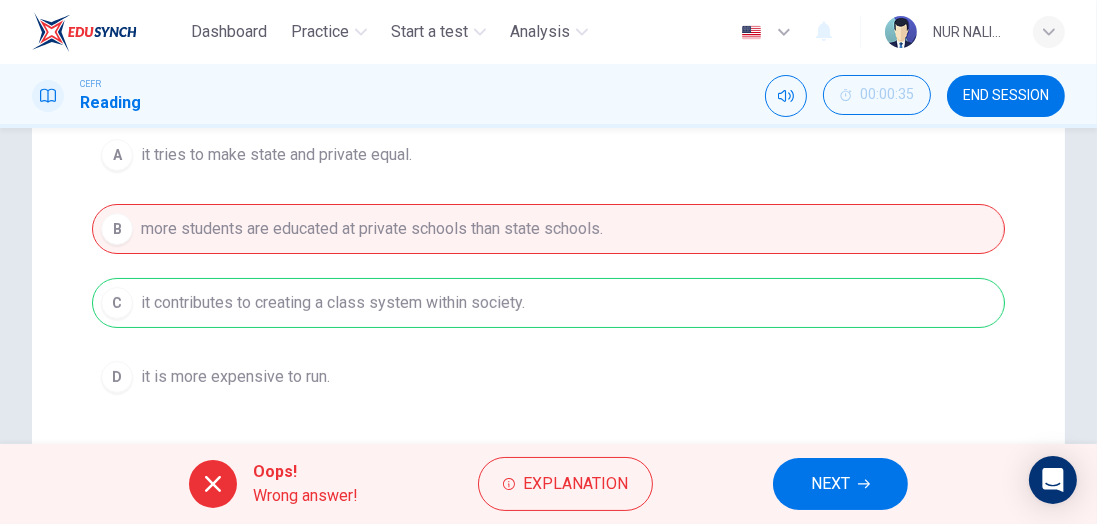 scroll, scrollTop: 339, scrollLeft: 0, axis: vertical 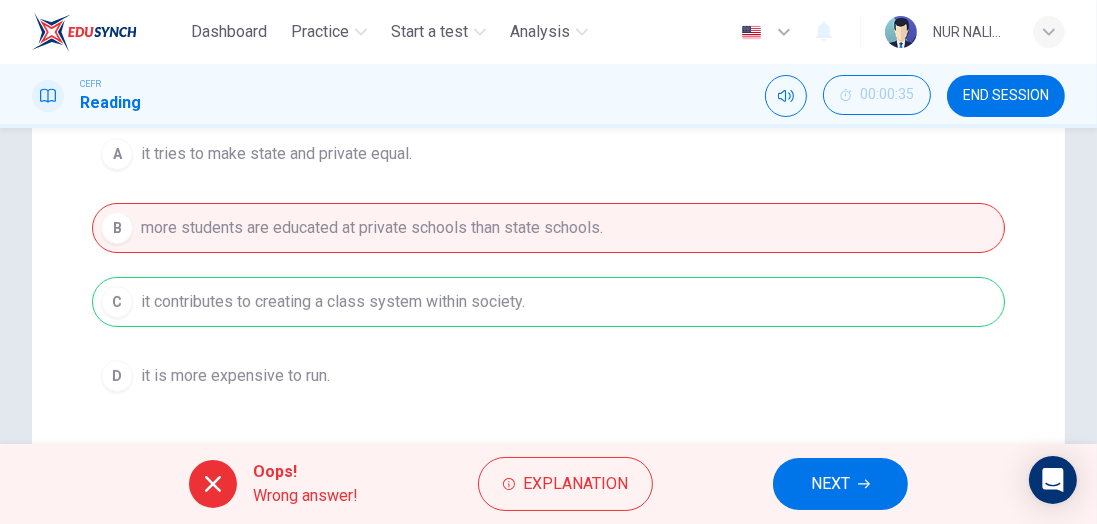 click on "END SESSION" at bounding box center (1006, 96) 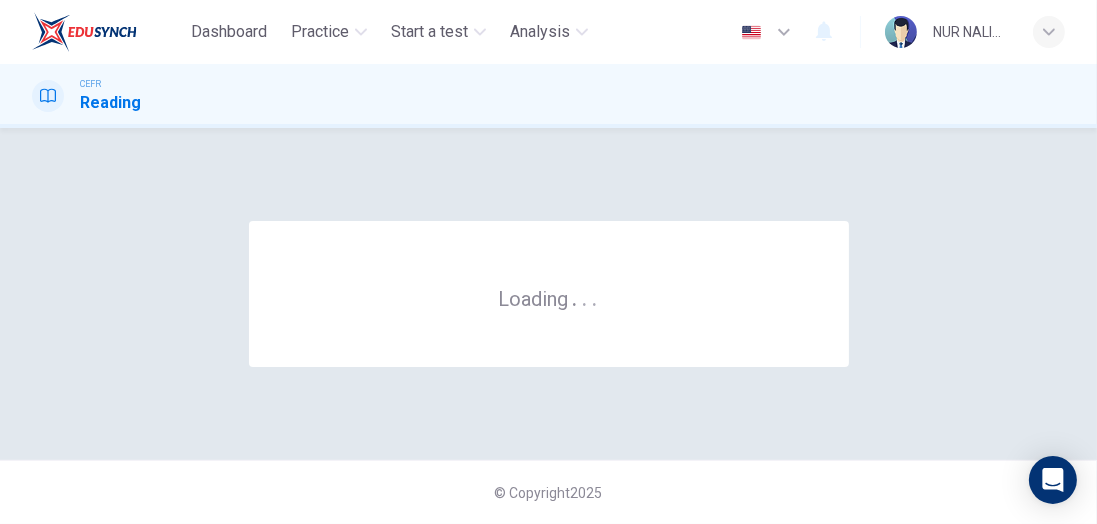 scroll, scrollTop: 0, scrollLeft: 0, axis: both 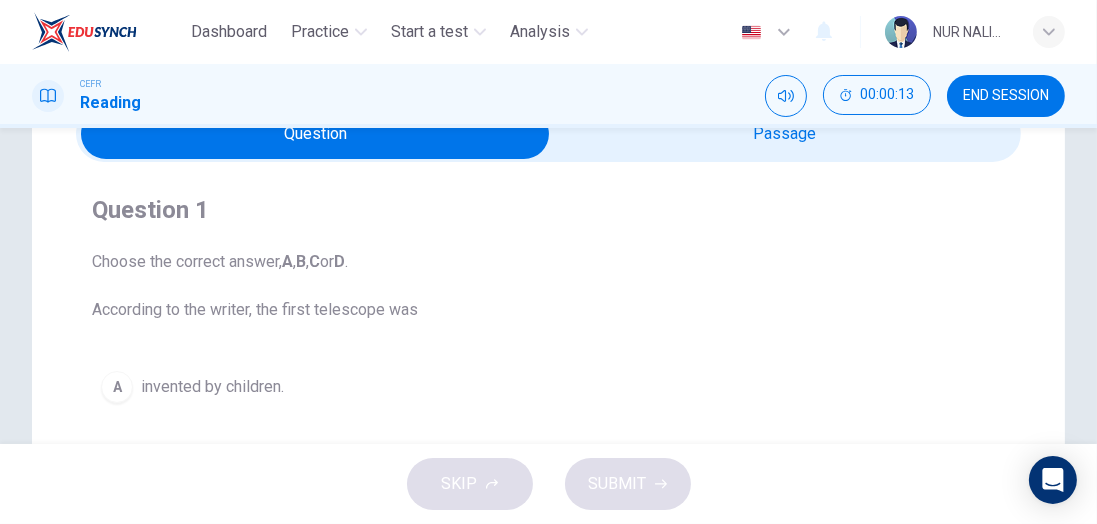 click on "END SESSION" at bounding box center [1006, 96] 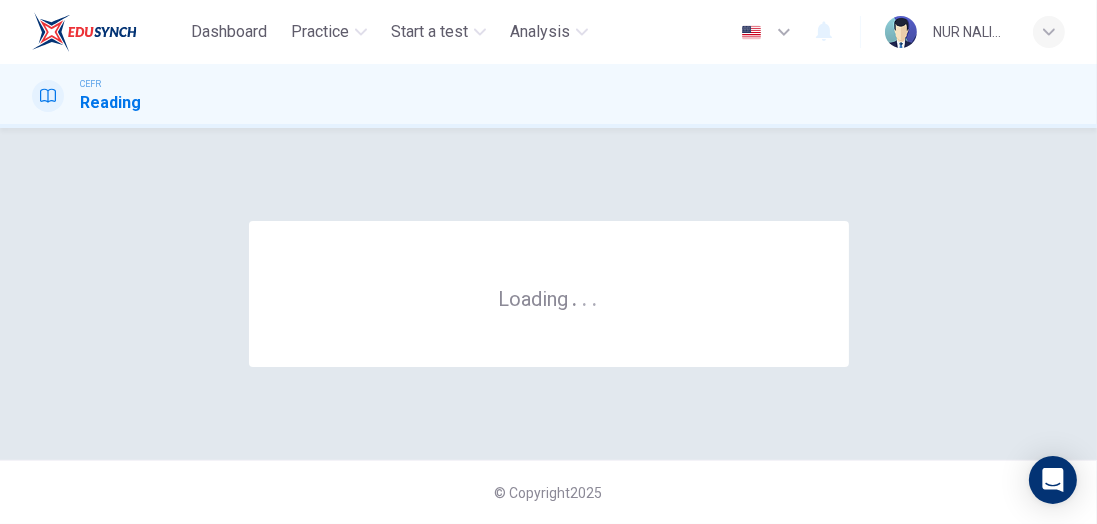 scroll, scrollTop: 0, scrollLeft: 0, axis: both 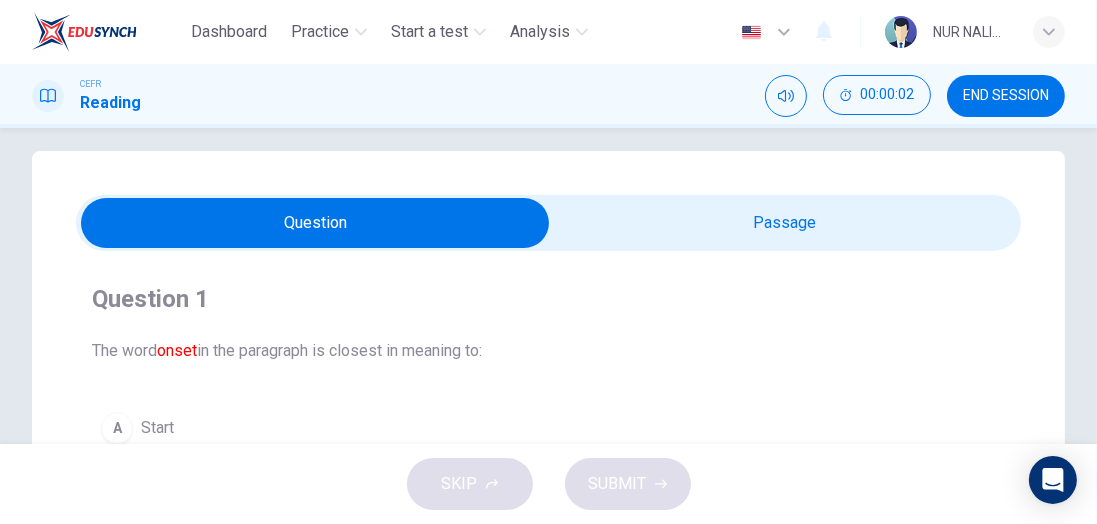 click at bounding box center (316, 223) 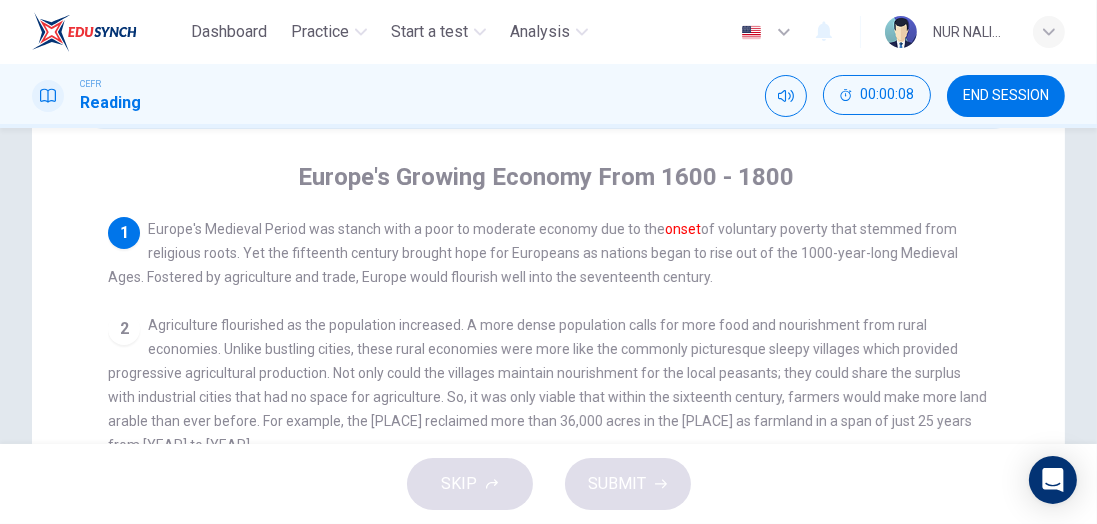 scroll, scrollTop: 140, scrollLeft: 0, axis: vertical 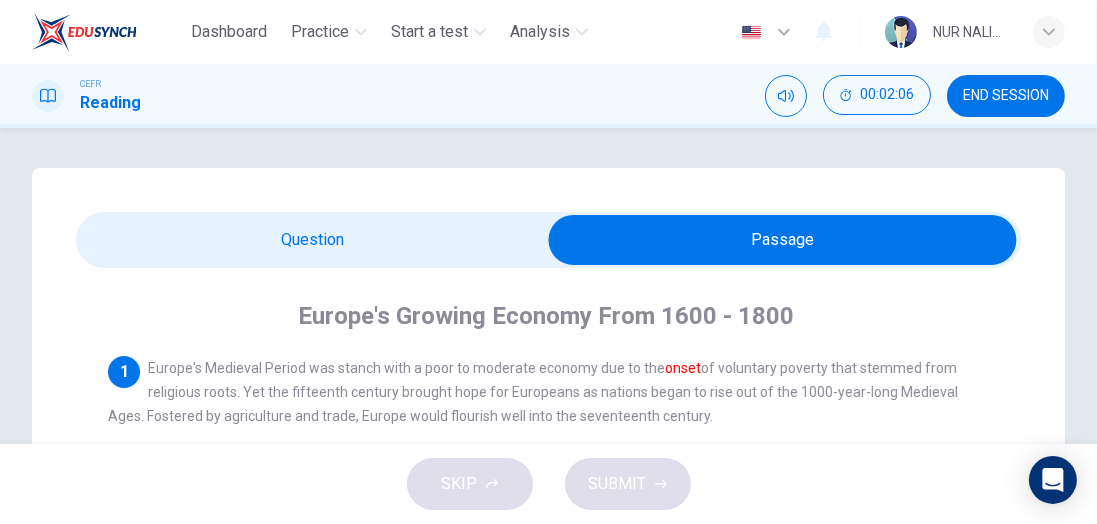 click at bounding box center (783, 240) 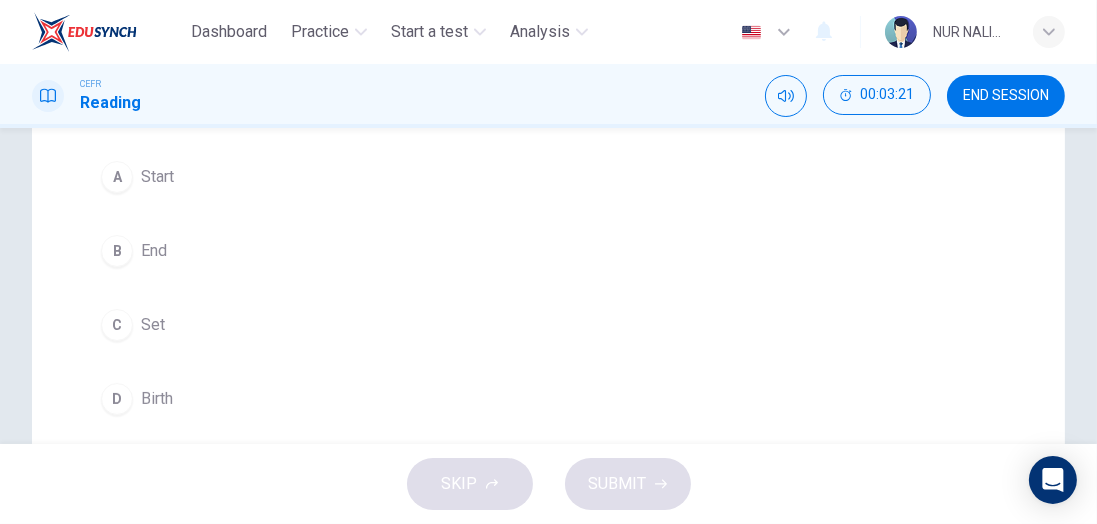 scroll, scrollTop: 300, scrollLeft: 0, axis: vertical 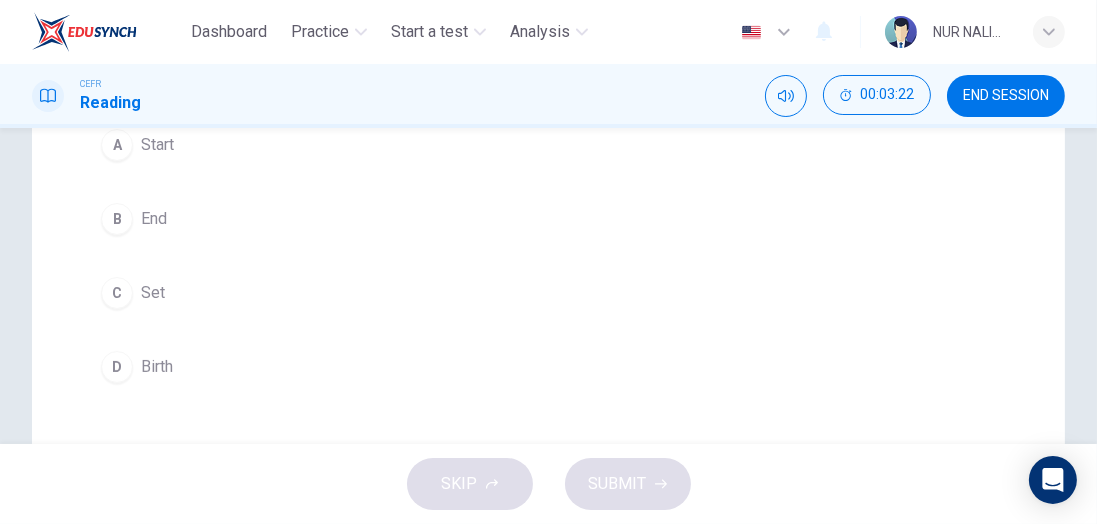 click on "D" at bounding box center (117, 145) 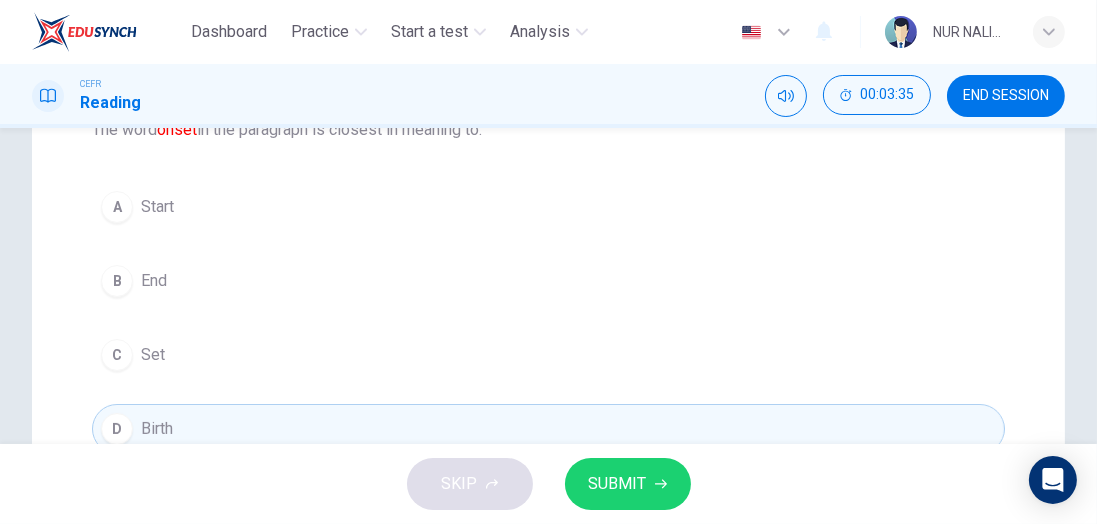 scroll, scrollTop: 237, scrollLeft: 0, axis: vertical 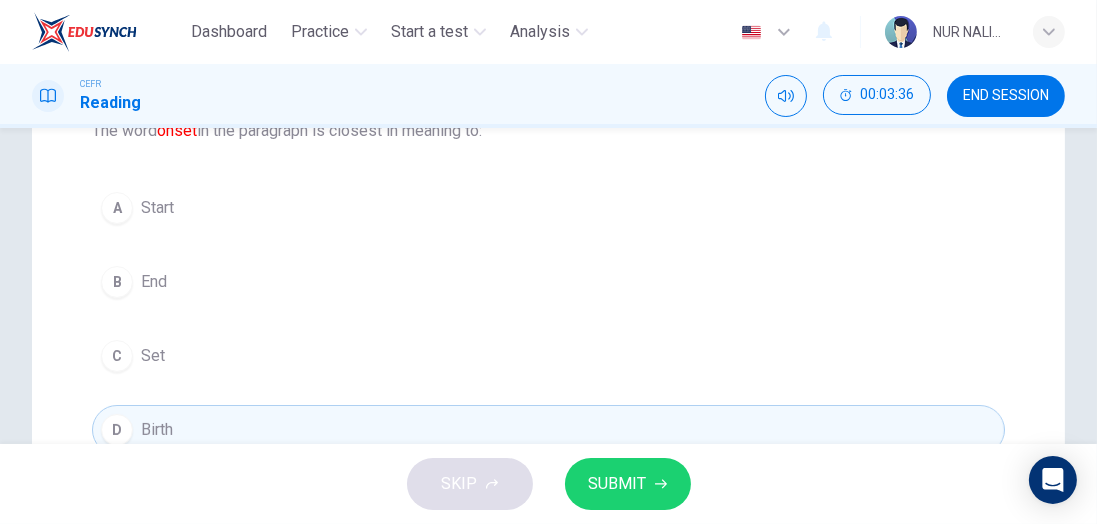 click on "A" at bounding box center (117, 208) 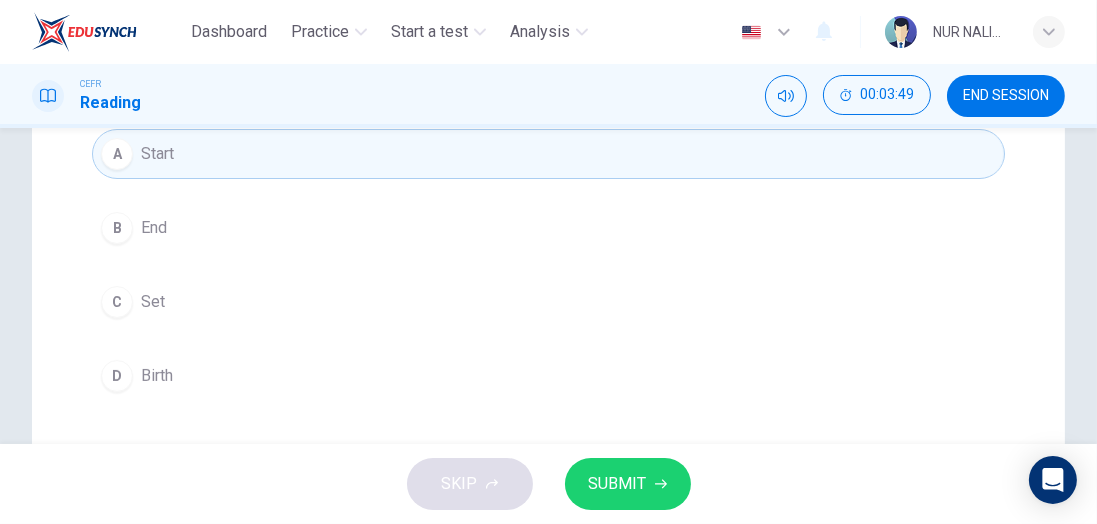 scroll, scrollTop: 317, scrollLeft: 0, axis: vertical 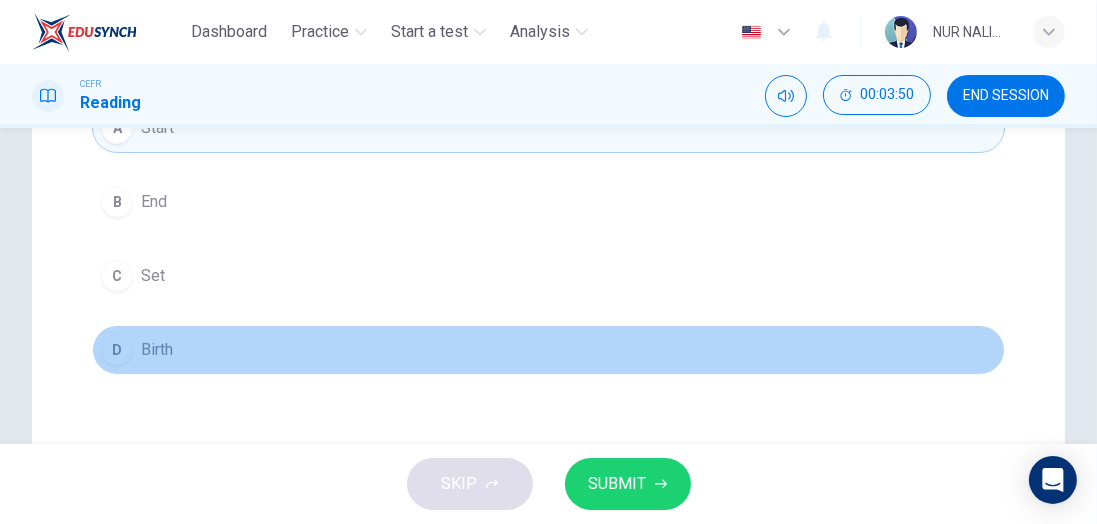 click on "D Birth" at bounding box center (548, 350) 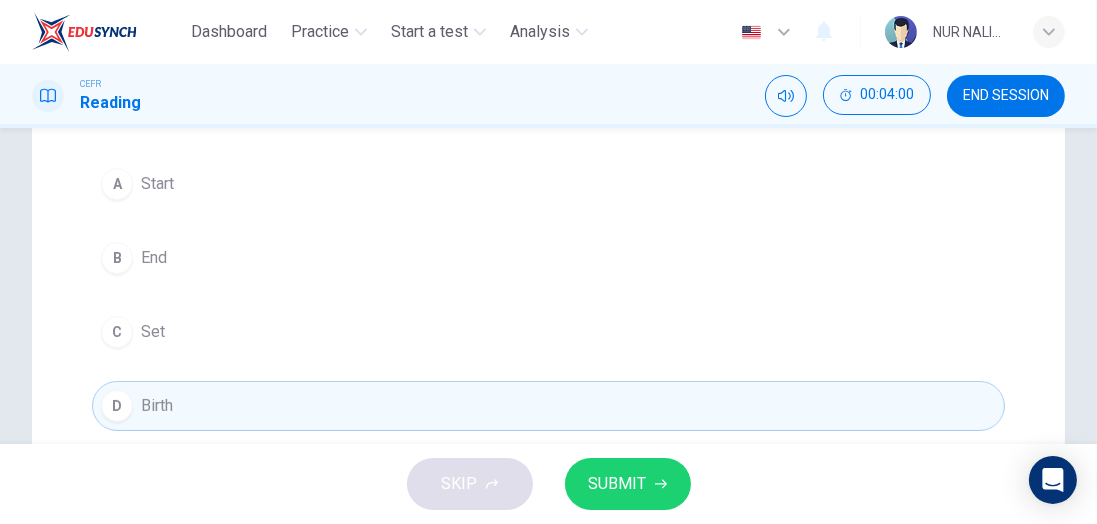 scroll, scrollTop: 275, scrollLeft: 0, axis: vertical 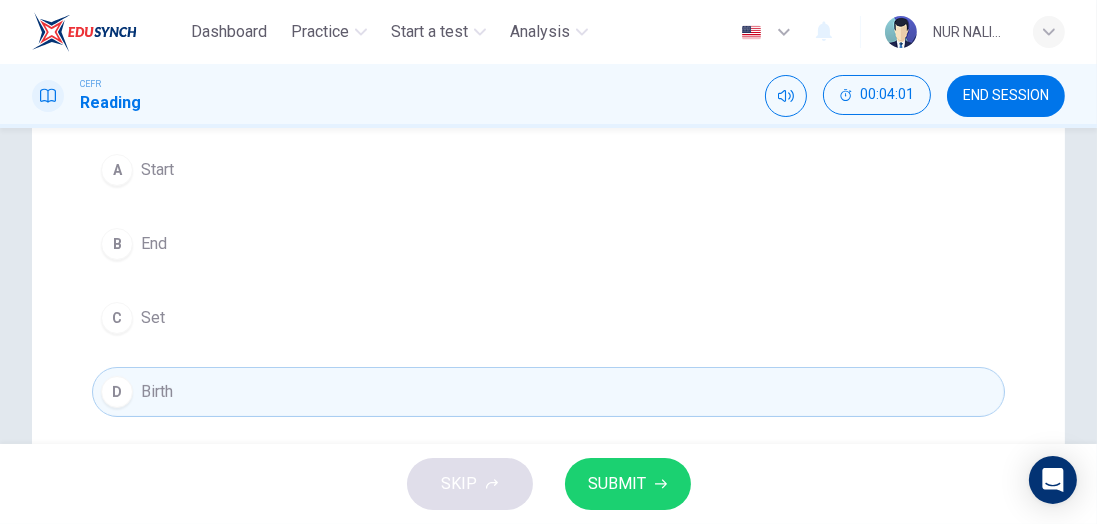 click on "Start" at bounding box center [157, 170] 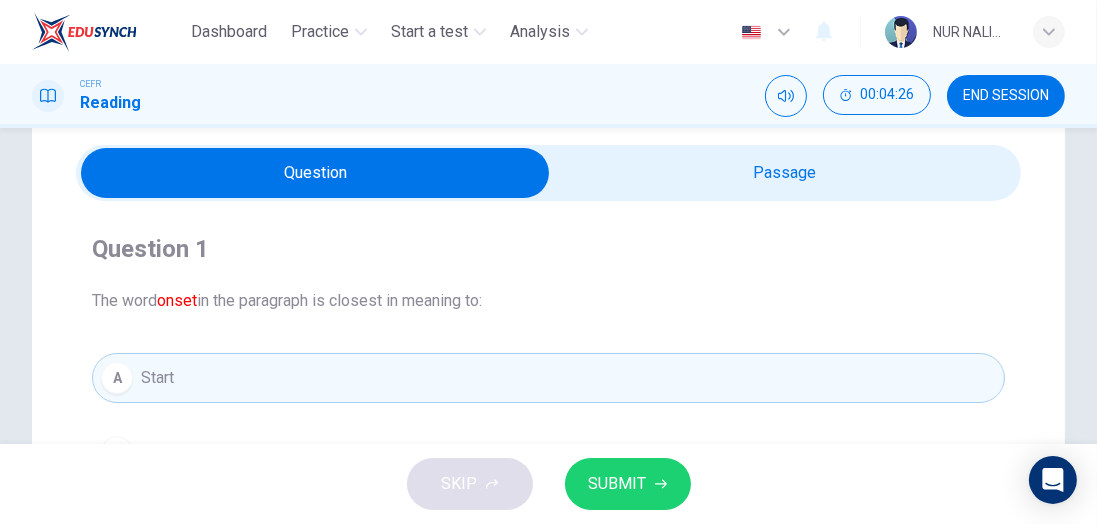 scroll, scrollTop: 77, scrollLeft: 0, axis: vertical 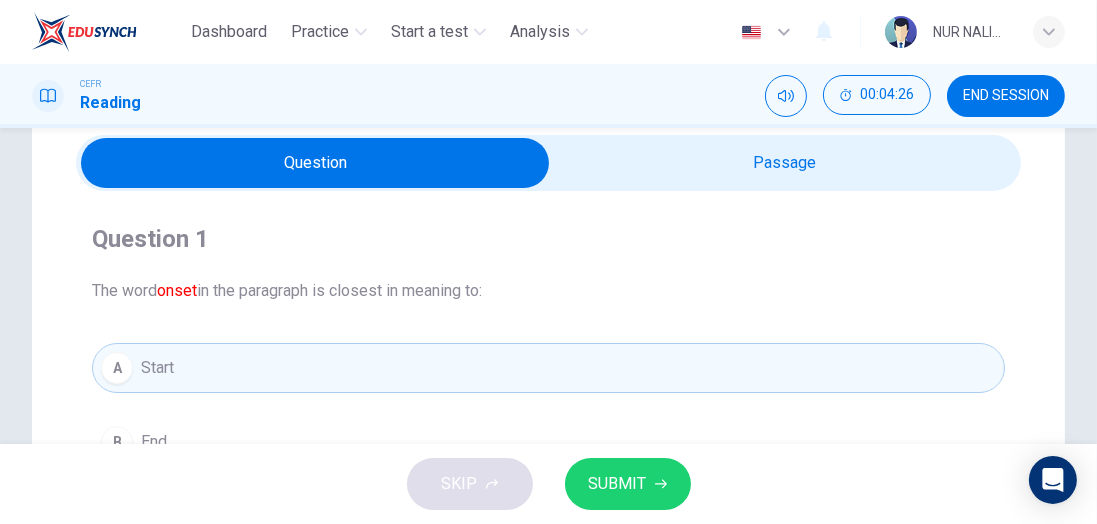 click at bounding box center (316, 163) 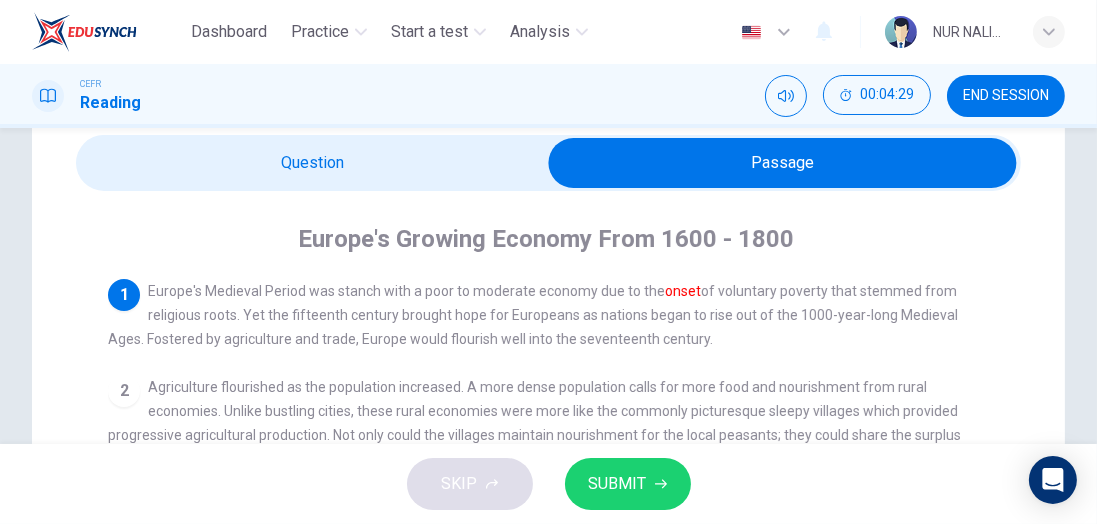 click at bounding box center [783, 163] 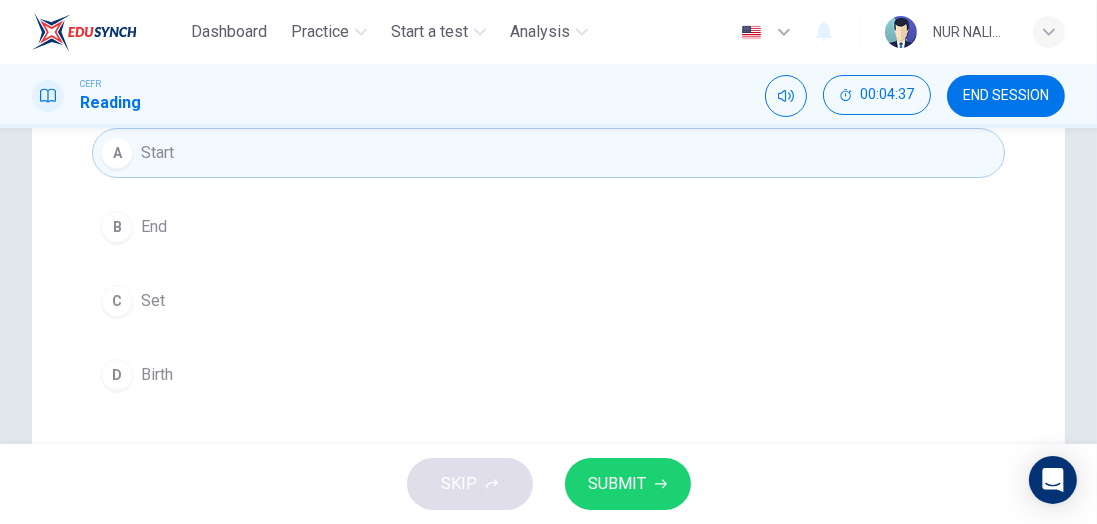 scroll, scrollTop: 270, scrollLeft: 0, axis: vertical 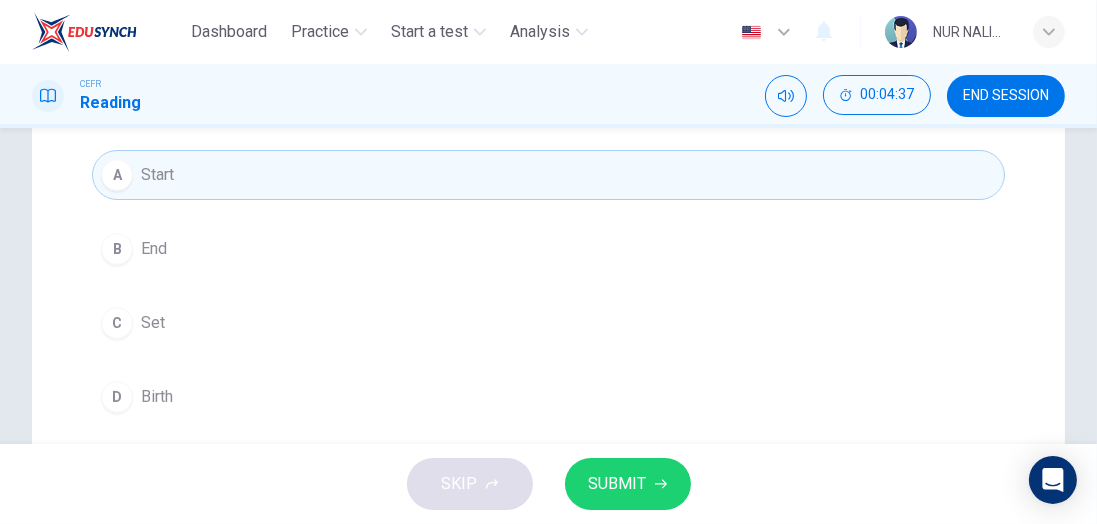 click at bounding box center [661, 484] 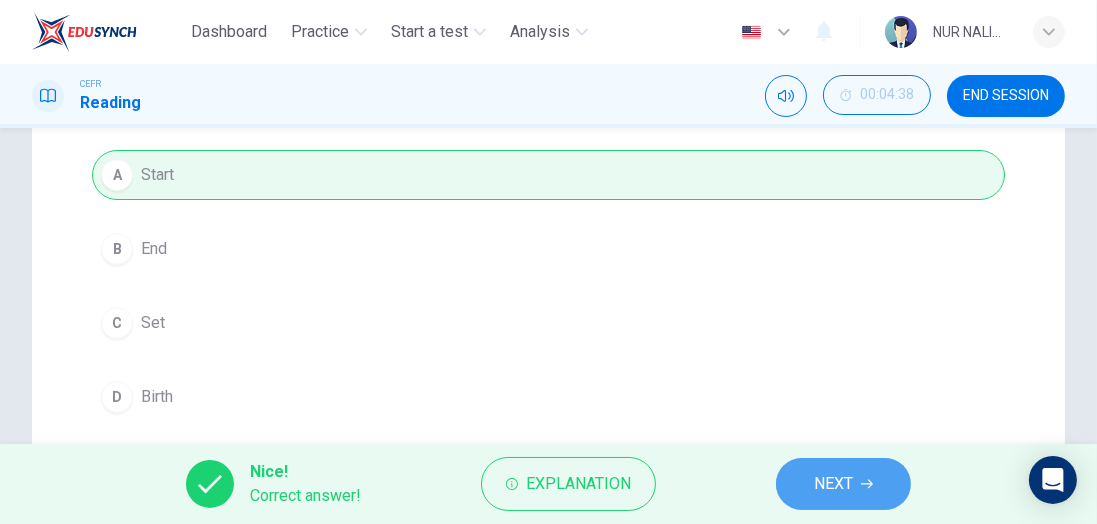 click on "NEXT" at bounding box center [833, 484] 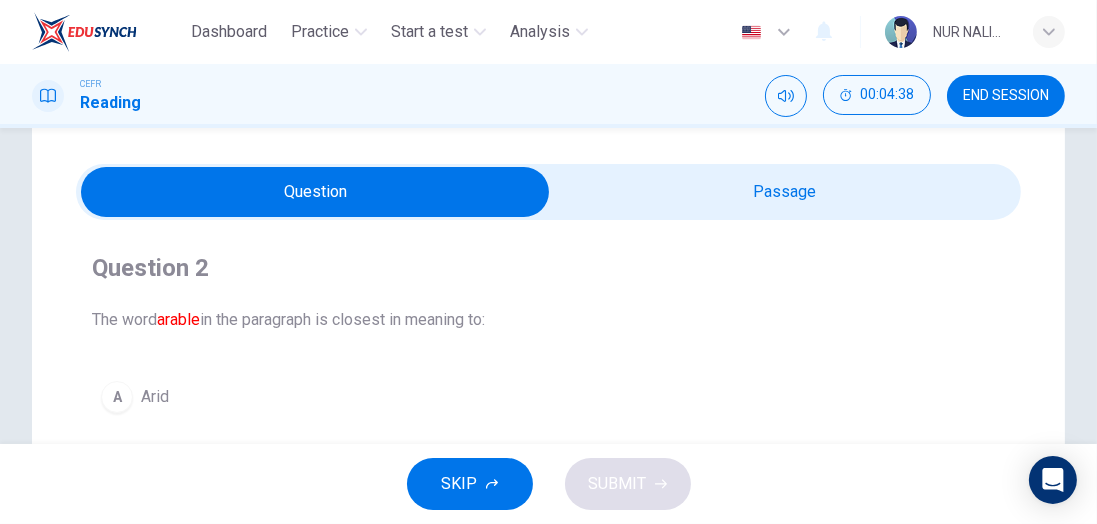 scroll, scrollTop: 46, scrollLeft: 0, axis: vertical 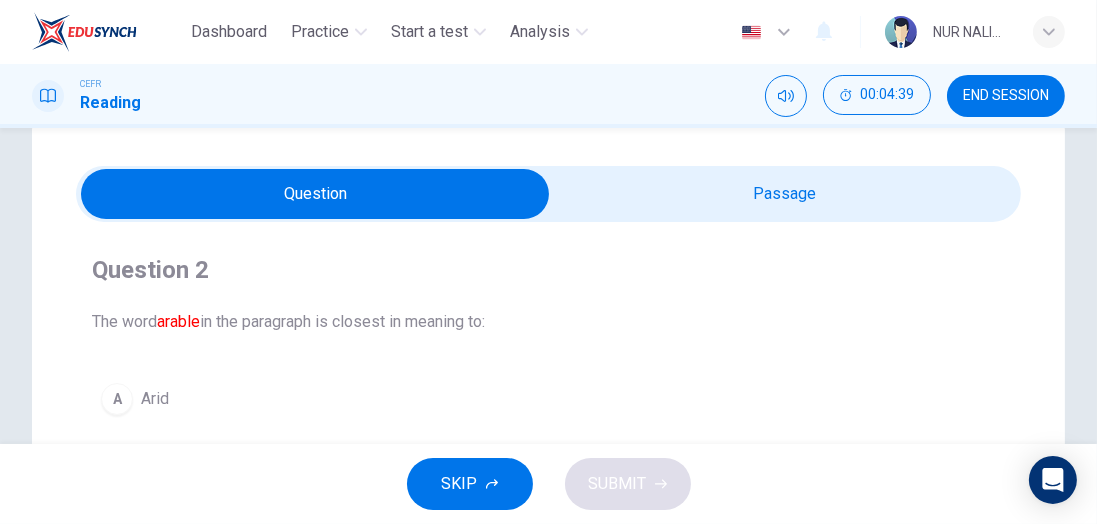 click at bounding box center (316, 194) 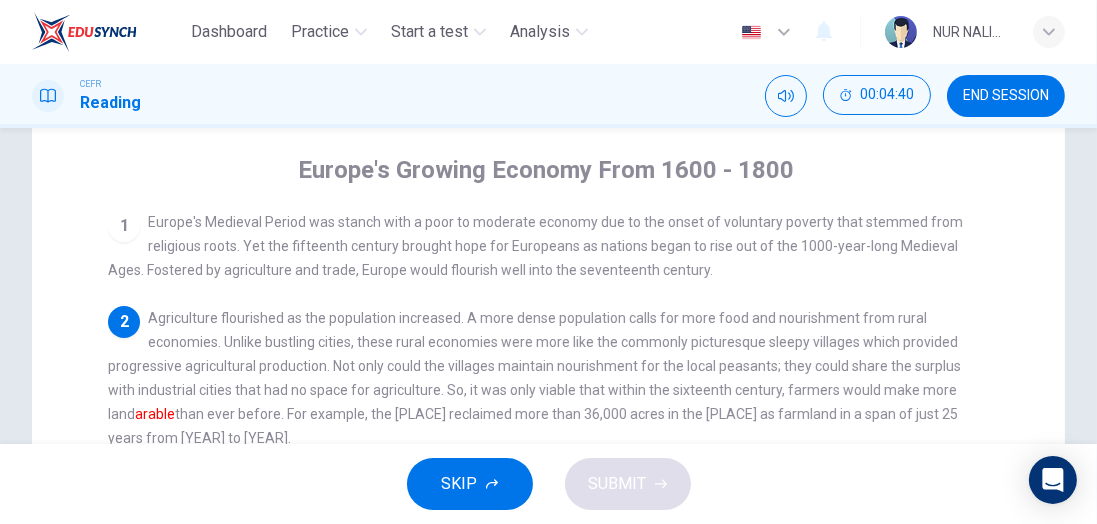 scroll, scrollTop: 146, scrollLeft: 0, axis: vertical 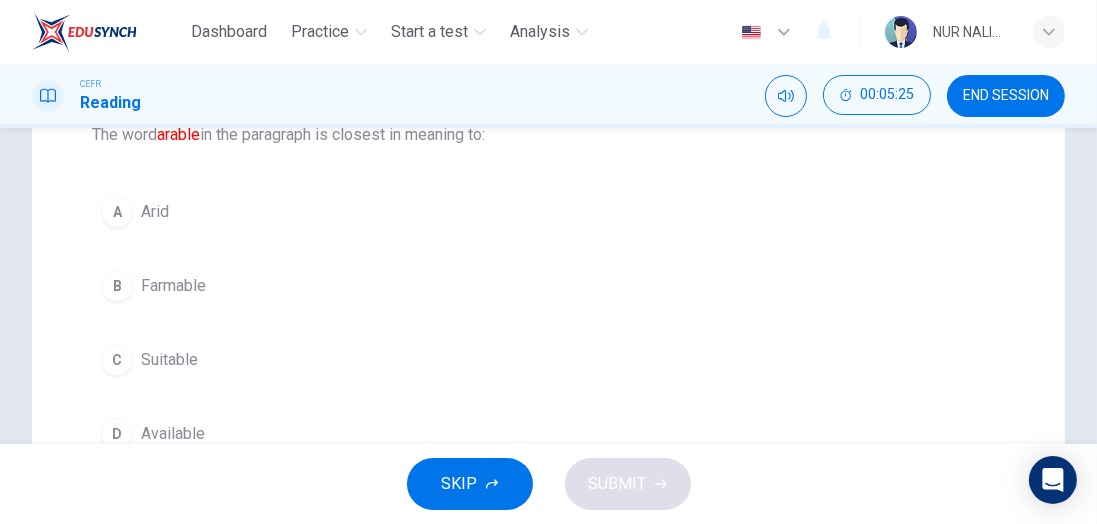 click on "B" at bounding box center (117, 212) 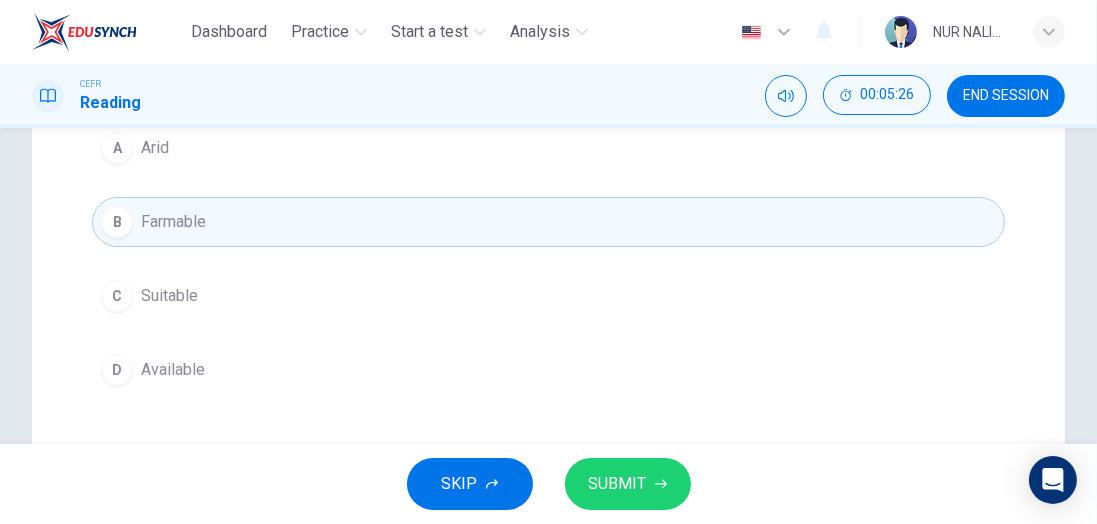 scroll, scrollTop: 301, scrollLeft: 0, axis: vertical 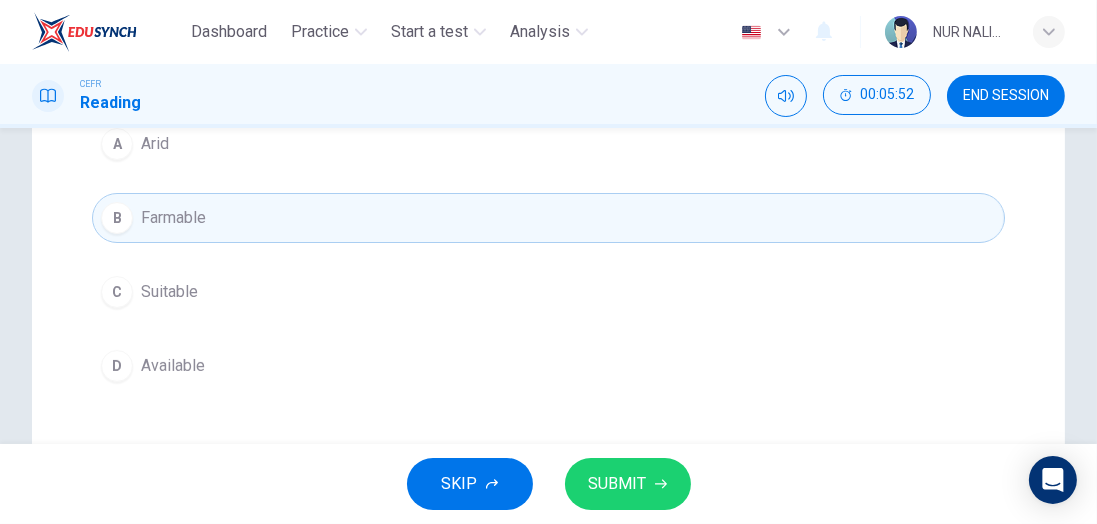 click at bounding box center (661, 484) 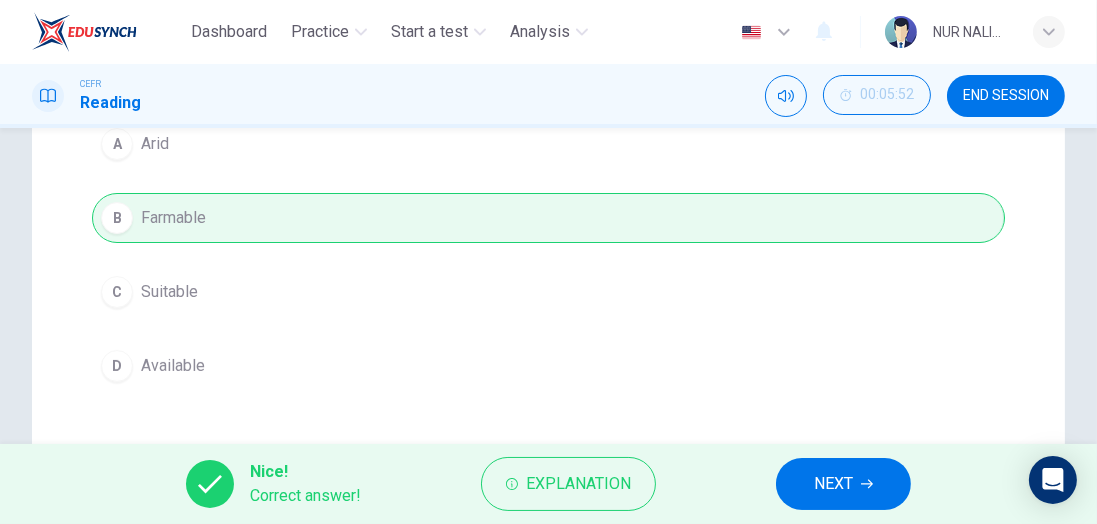 click on "NEXT" at bounding box center (833, 484) 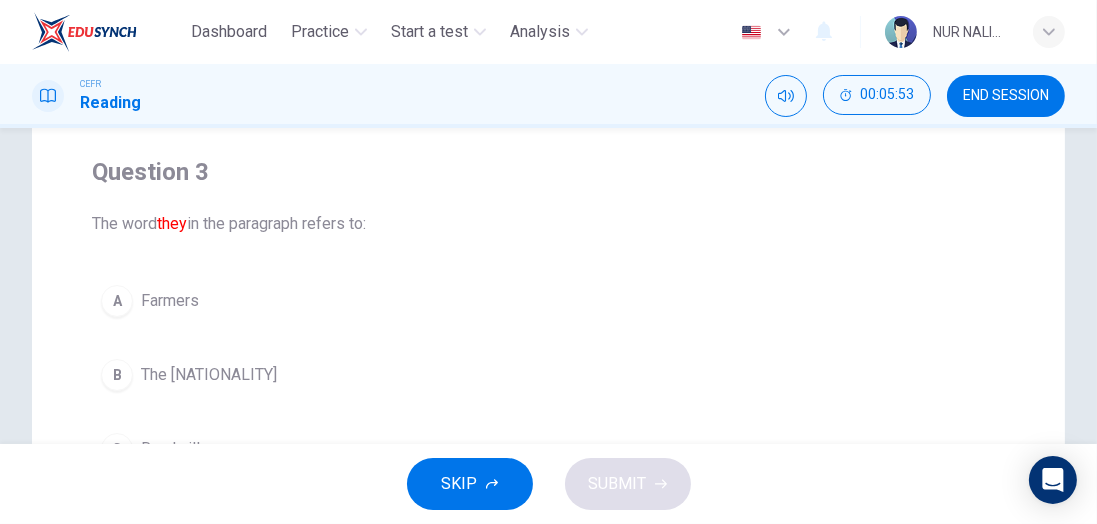 scroll, scrollTop: 139, scrollLeft: 0, axis: vertical 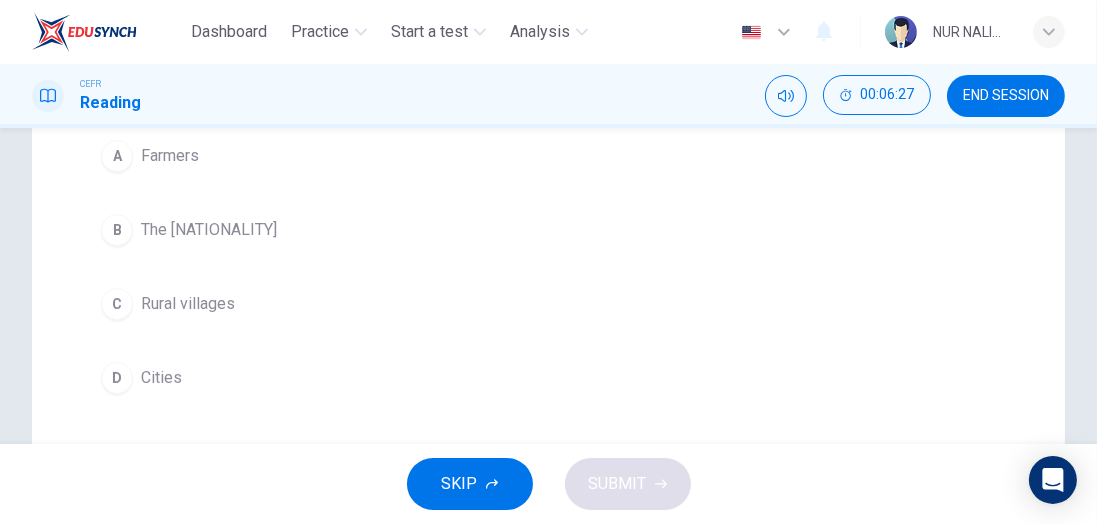 click on "C" at bounding box center [117, 156] 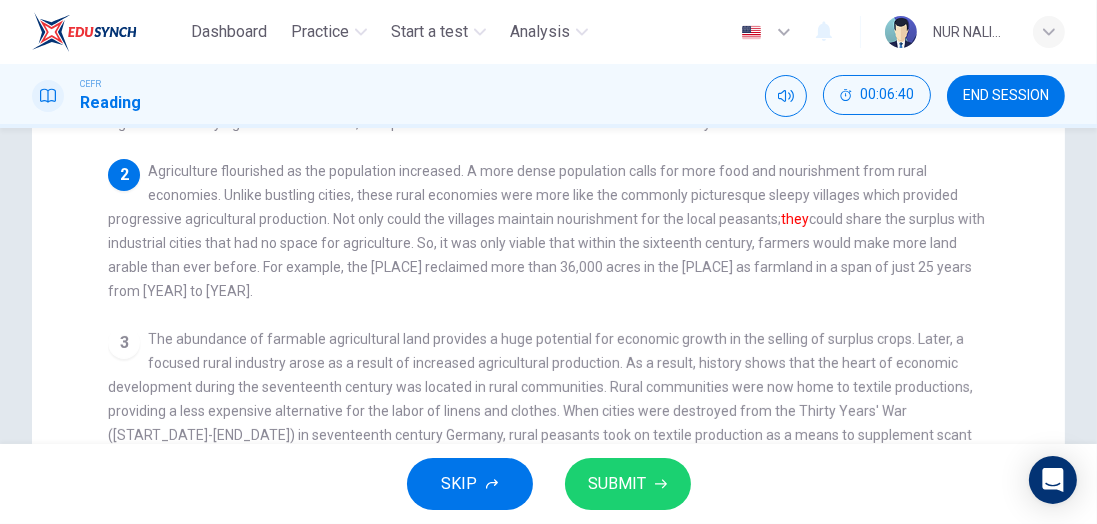 scroll, scrollTop: 0, scrollLeft: 0, axis: both 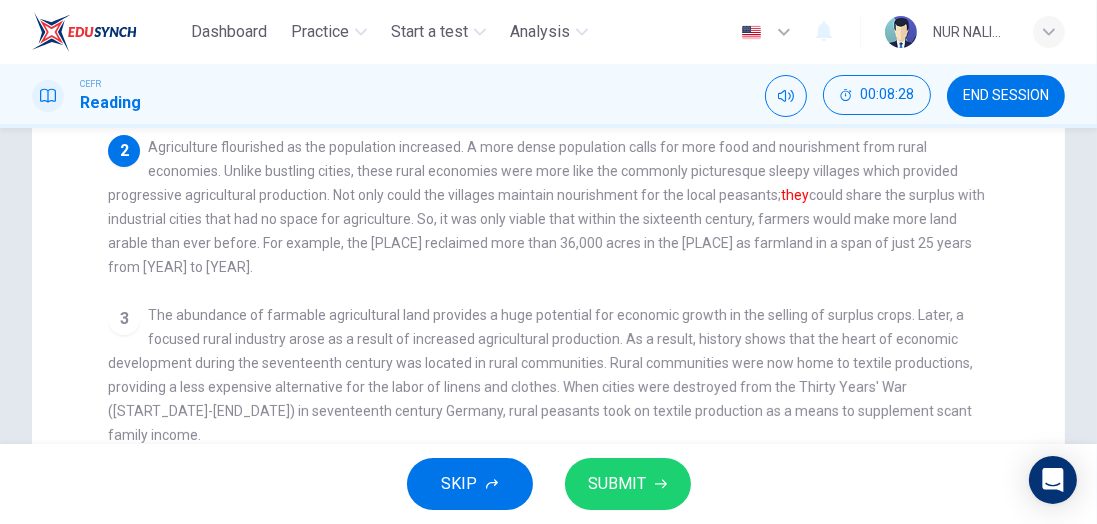 click on "SUBMIT" at bounding box center [618, 484] 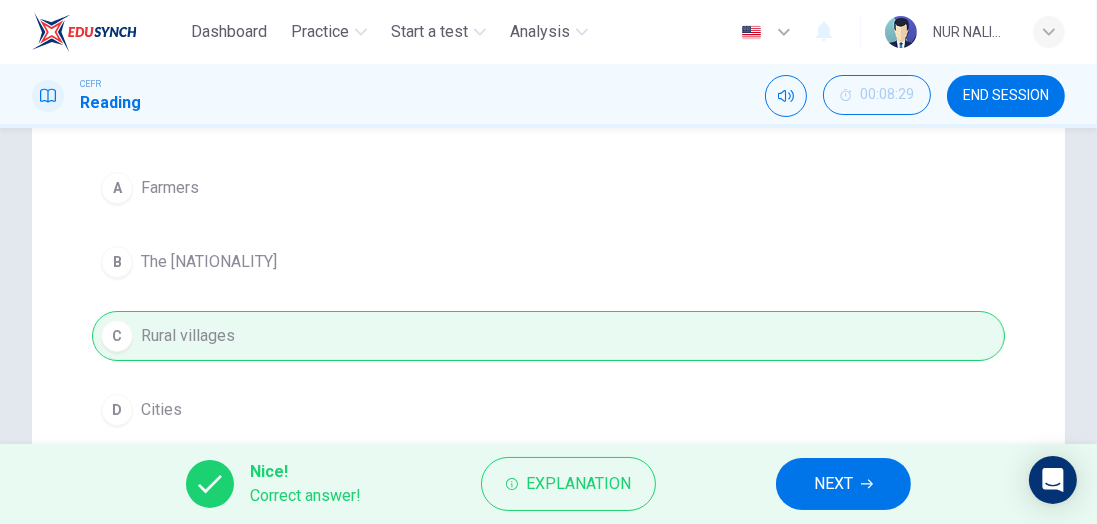 scroll, scrollTop: 239, scrollLeft: 0, axis: vertical 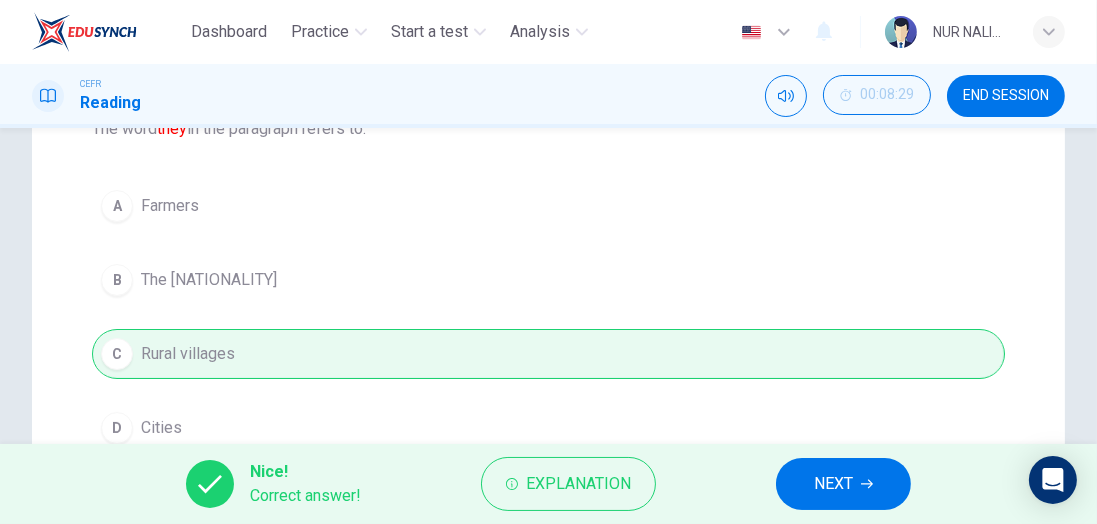 click at bounding box center [867, 484] 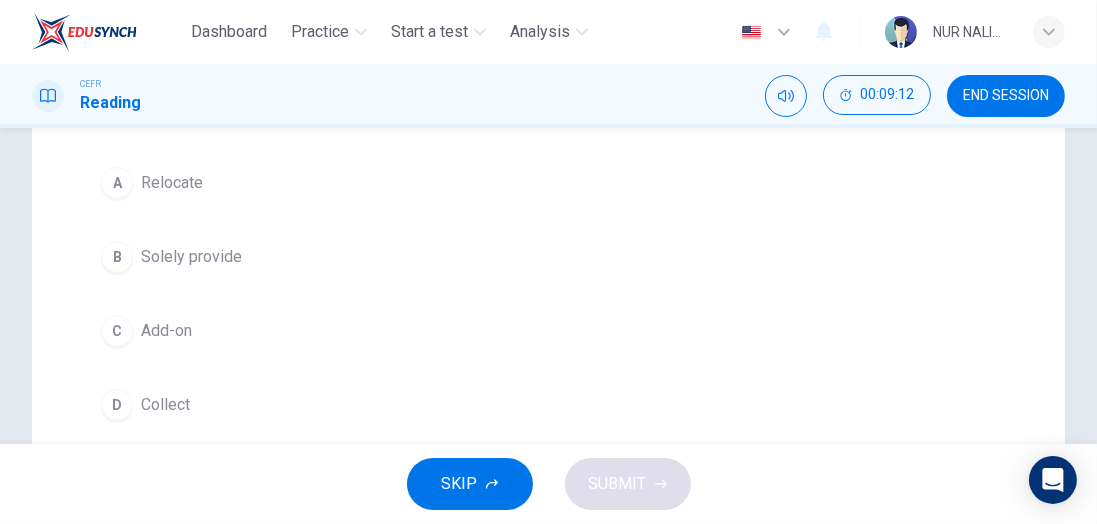 scroll, scrollTop: 259, scrollLeft: 0, axis: vertical 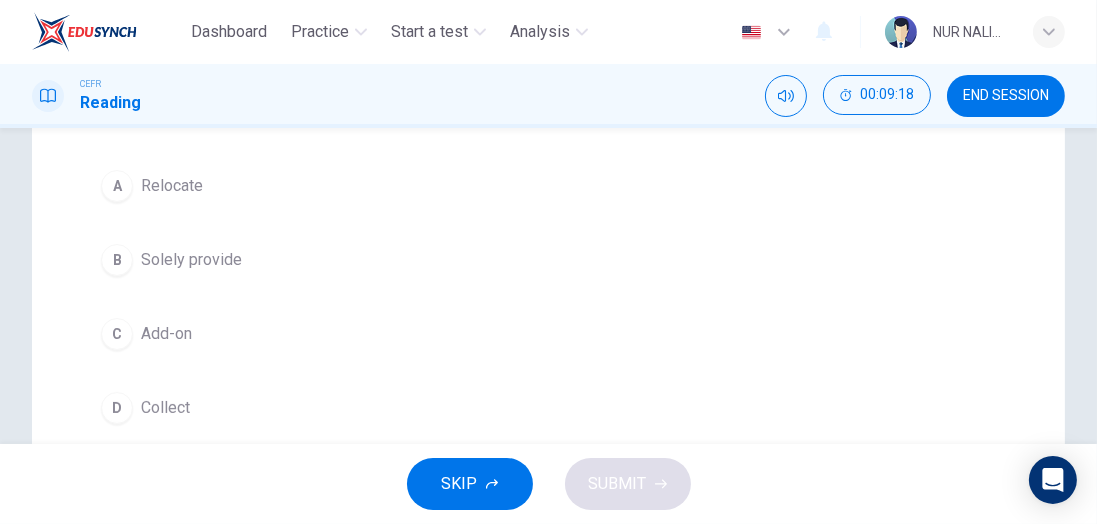 click on "C" at bounding box center [117, 186] 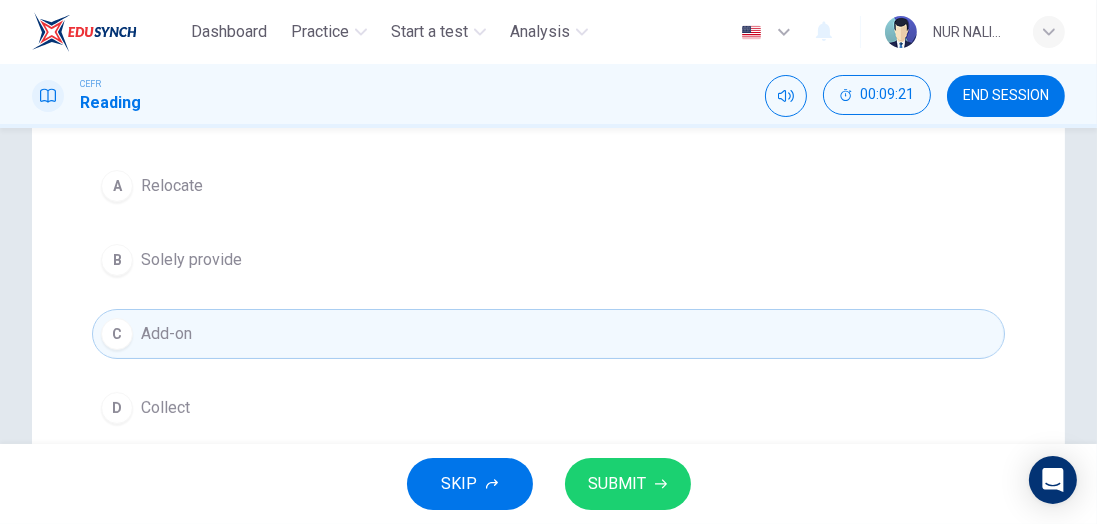 click on "SUBMIT" at bounding box center (618, 484) 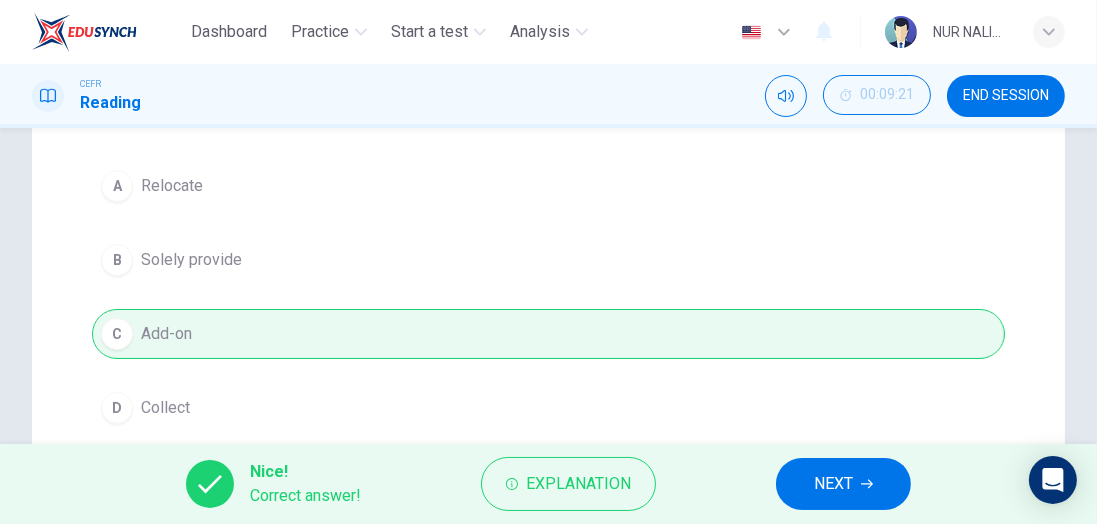 click at bounding box center [867, 484] 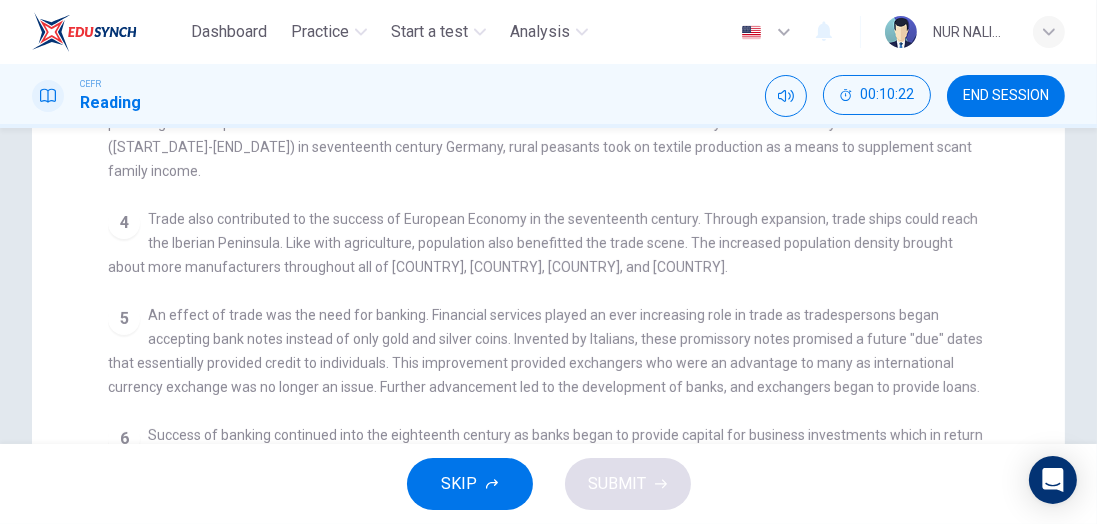 scroll, scrollTop: 491, scrollLeft: 0, axis: vertical 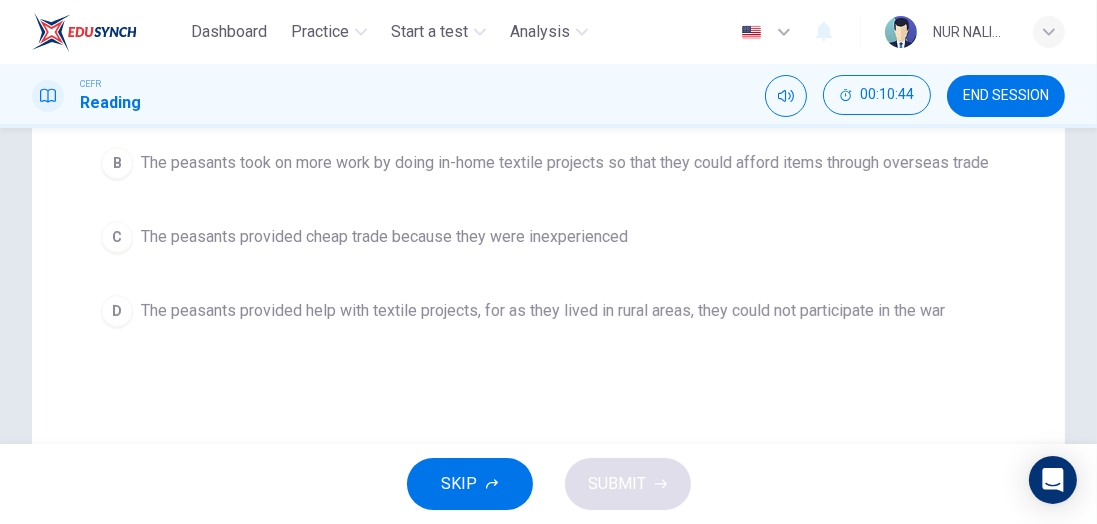 click on "D The peasants provided help with textile projects, for as they lived in rural areas, they could not participate in the war" at bounding box center (548, 311) 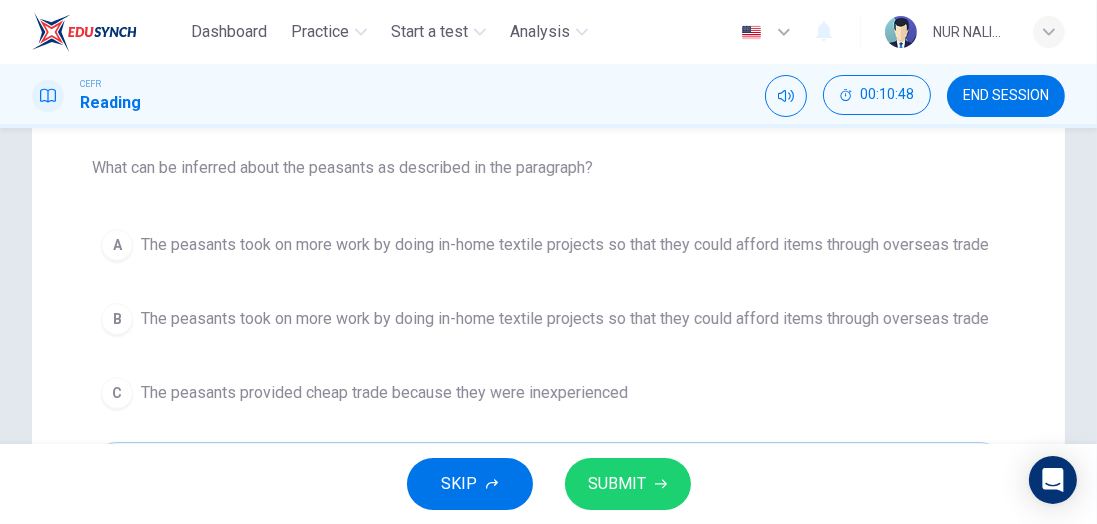 scroll, scrollTop: 221, scrollLeft: 0, axis: vertical 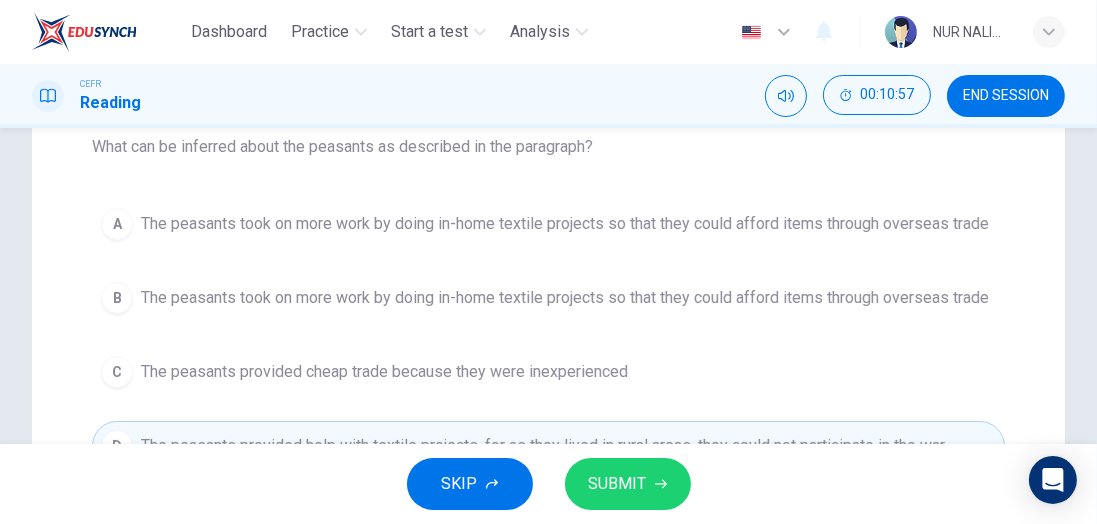 click on "The peasants took on more work by doing in-home textile projects so that they could afford items through overseas trade" at bounding box center (565, 224) 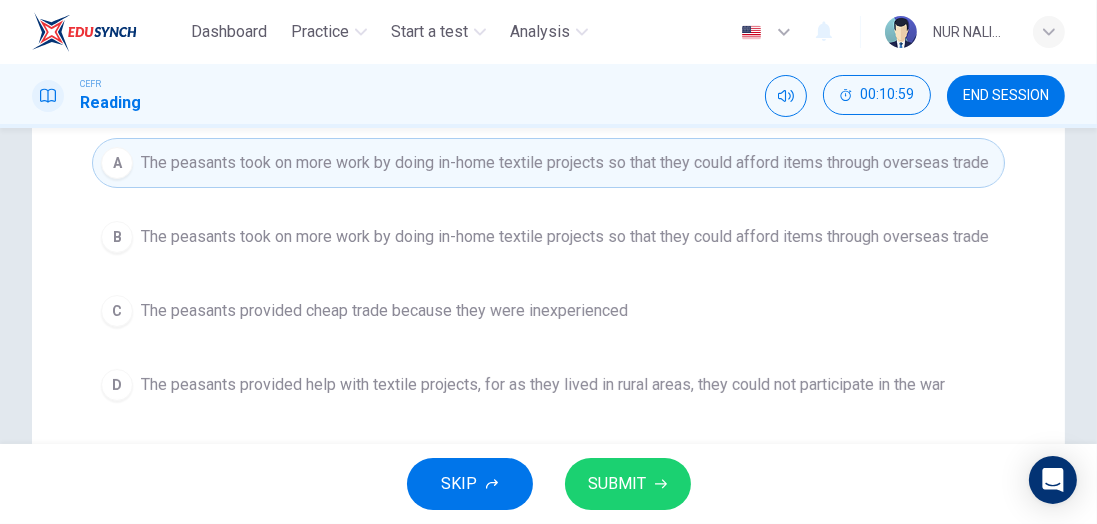 scroll, scrollTop: 286, scrollLeft: 0, axis: vertical 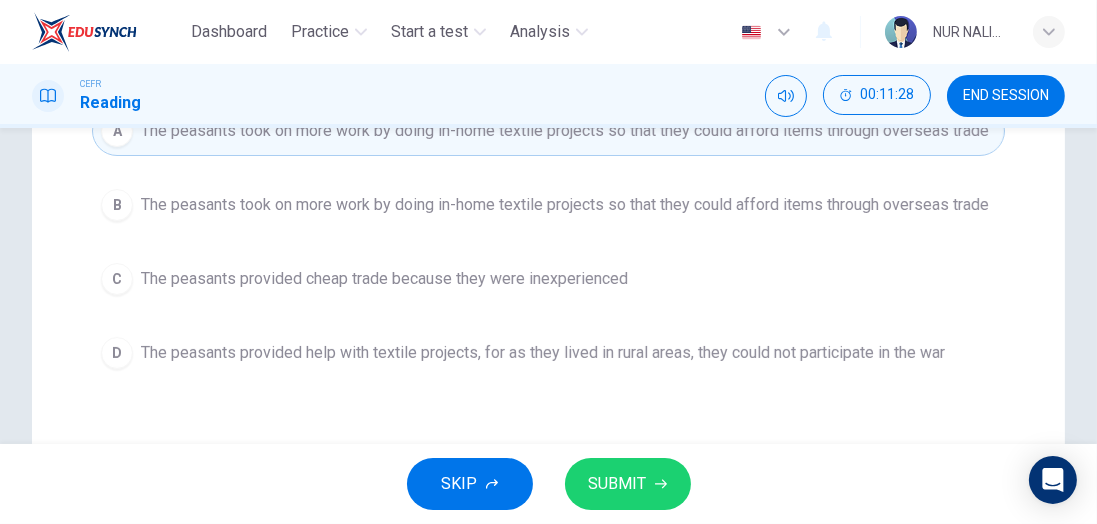 click on "The peasants took on more work by doing in-home textile projects so that they could afford items through overseas trade" at bounding box center (565, 205) 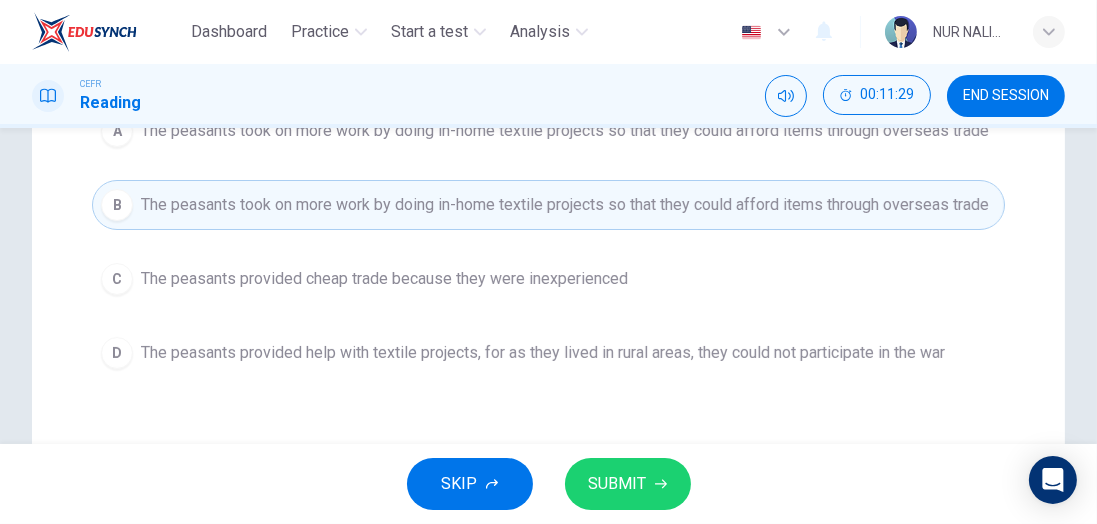 click on "C The peasants provided cheap trade because they were inexperienced" at bounding box center [548, 279] 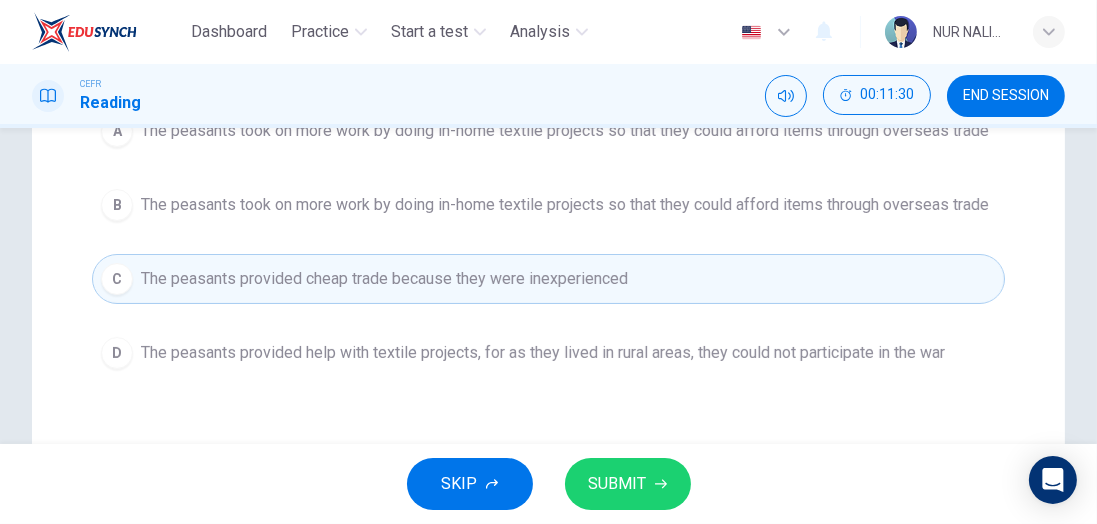 click on "The peasants provided help with textile projects, for as they lived in rural areas, they could not participate in the war" at bounding box center (565, 131) 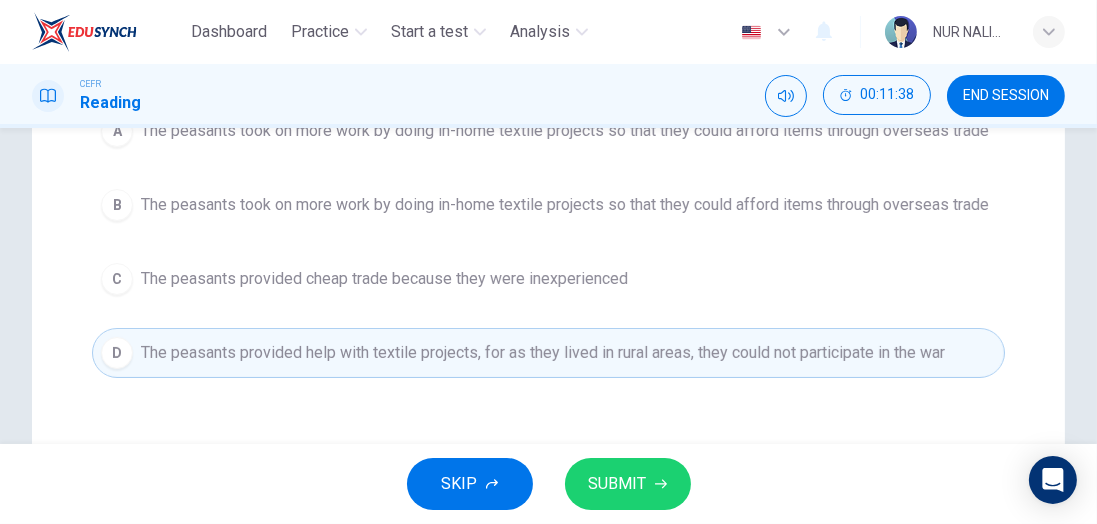 click on "The peasants took on more work by doing in-home textile projects so that they could afford items through overseas trade" at bounding box center [565, 131] 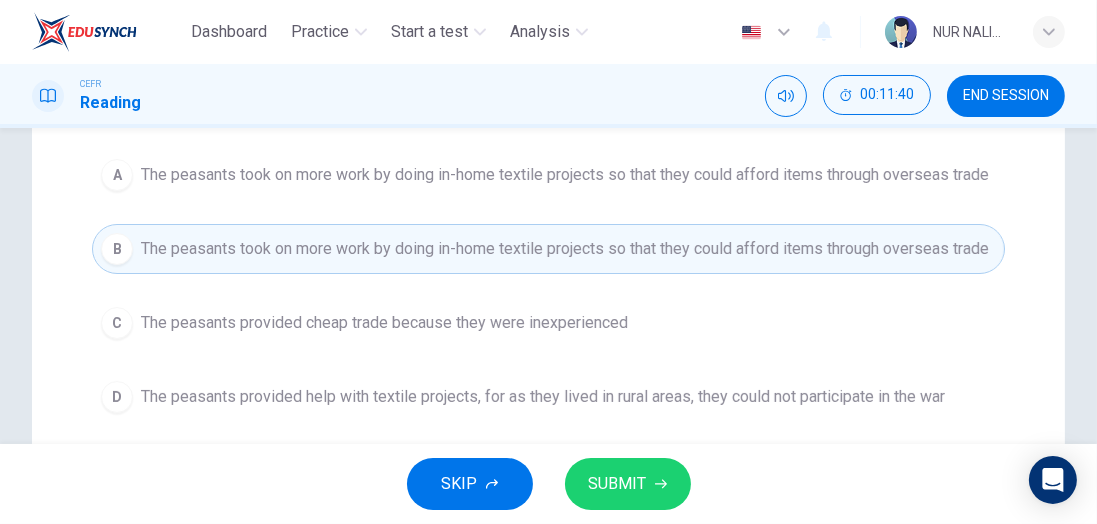 scroll, scrollTop: 255, scrollLeft: 0, axis: vertical 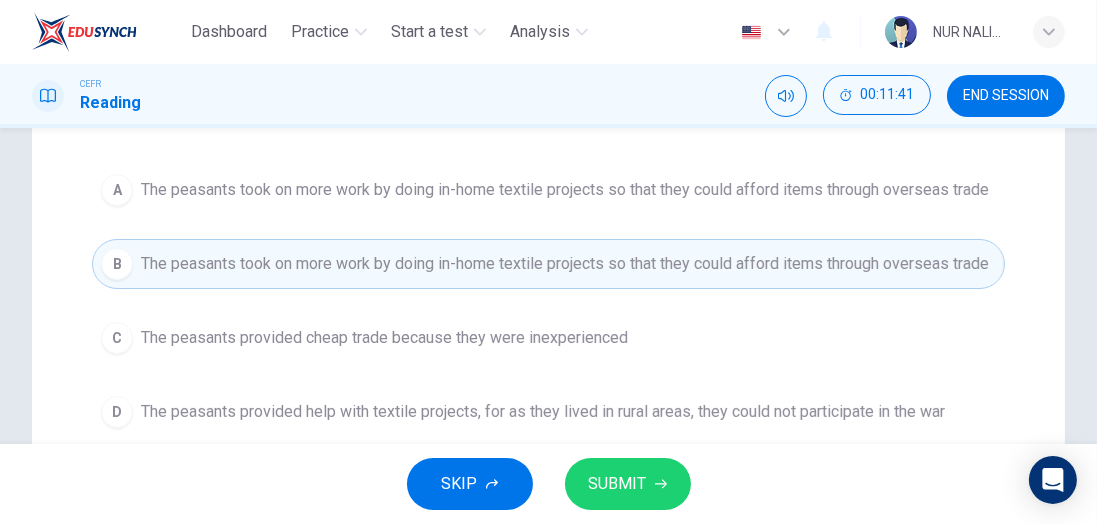 click at bounding box center [661, 484] 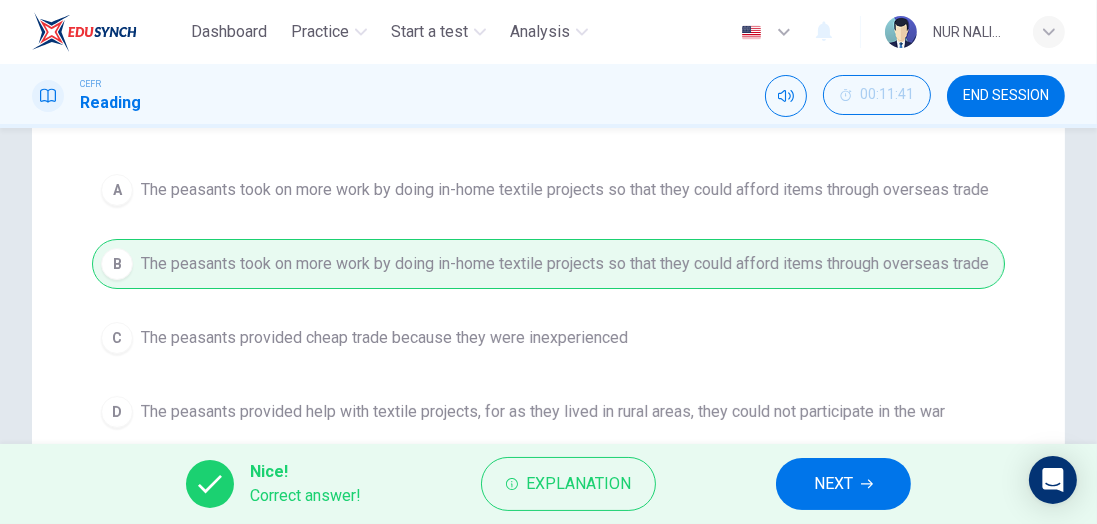 click at bounding box center (867, 484) 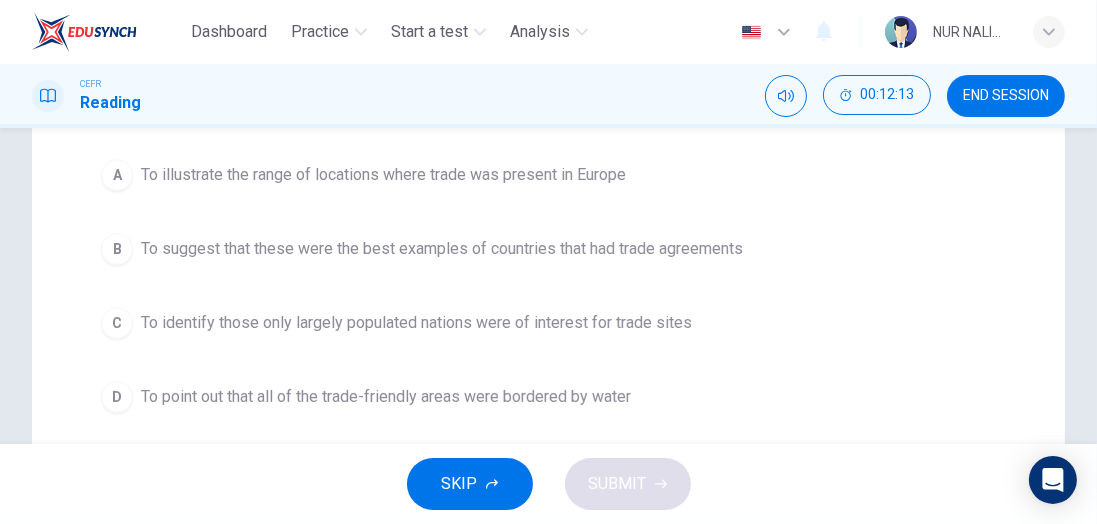 scroll, scrollTop: 268, scrollLeft: 0, axis: vertical 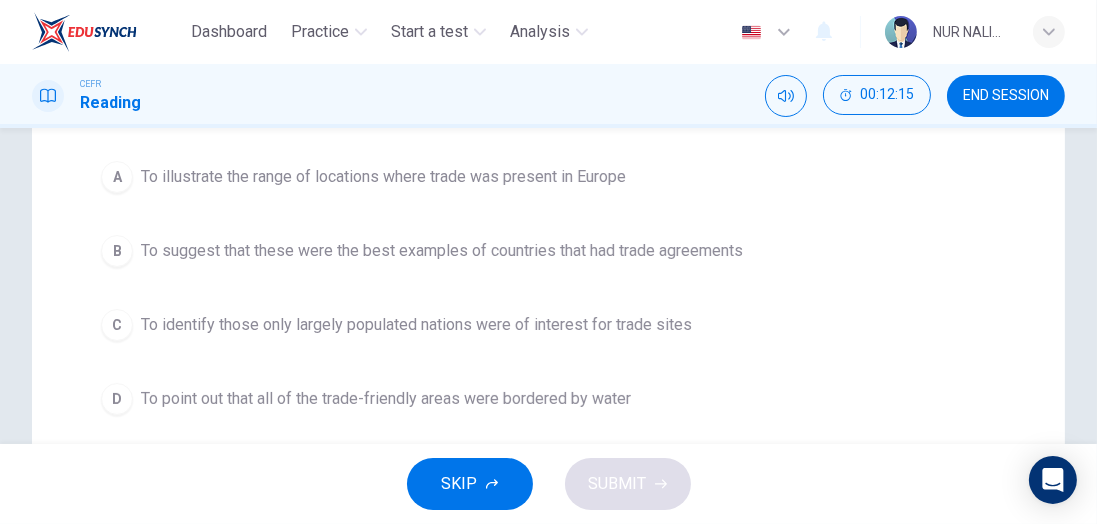 click on "A" at bounding box center (117, 177) 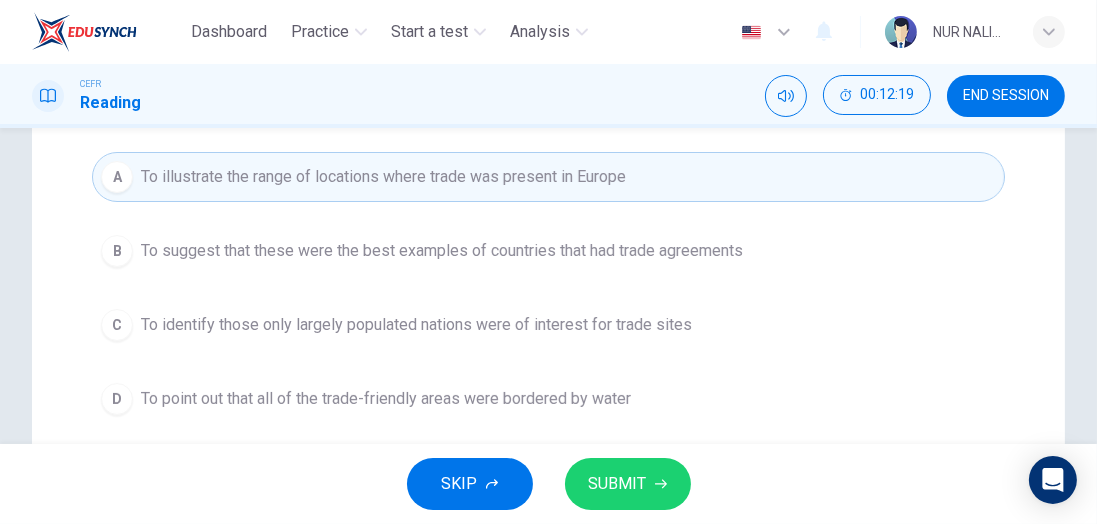 click at bounding box center (661, 484) 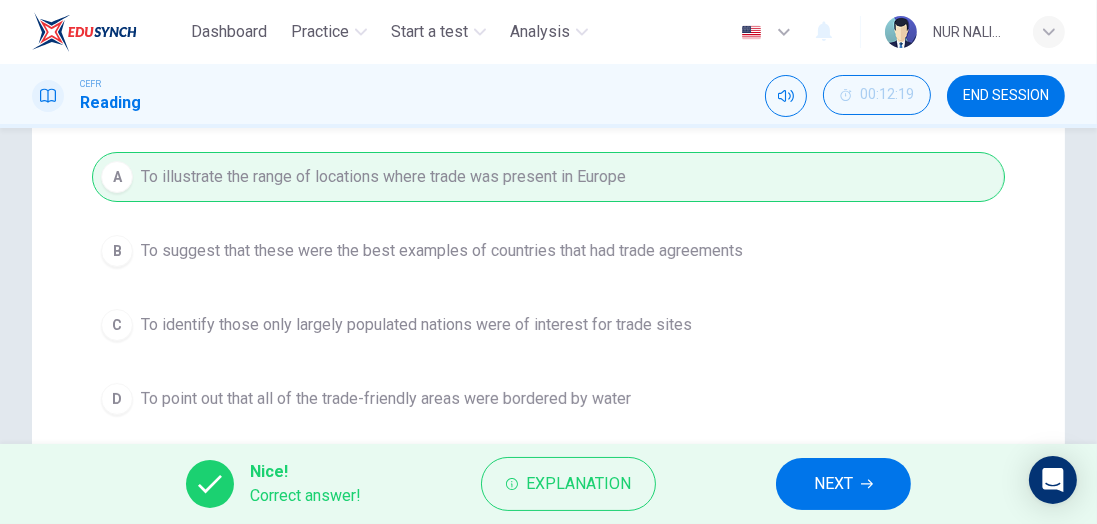 click on "NEXT" at bounding box center [833, 484] 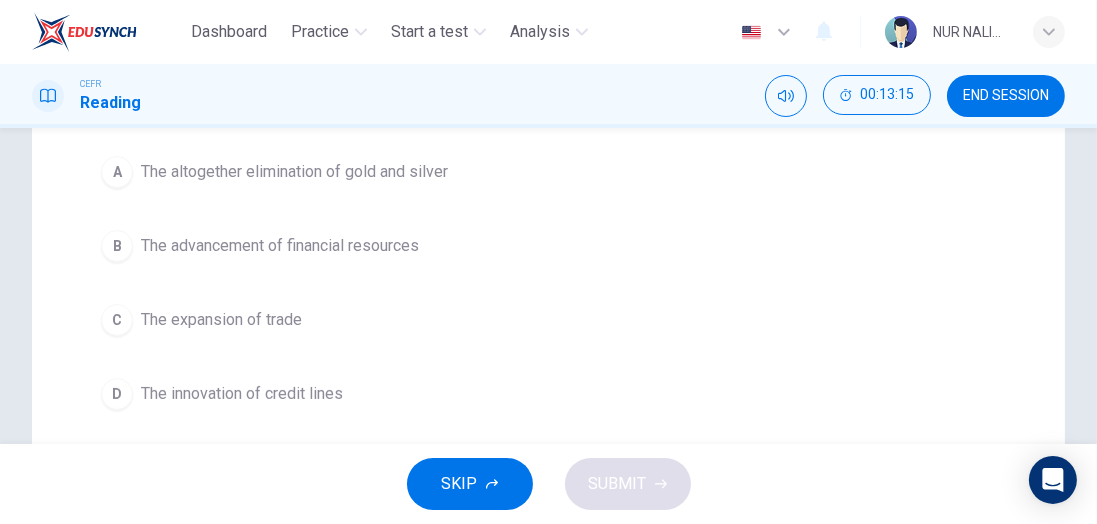 scroll, scrollTop: 282, scrollLeft: 0, axis: vertical 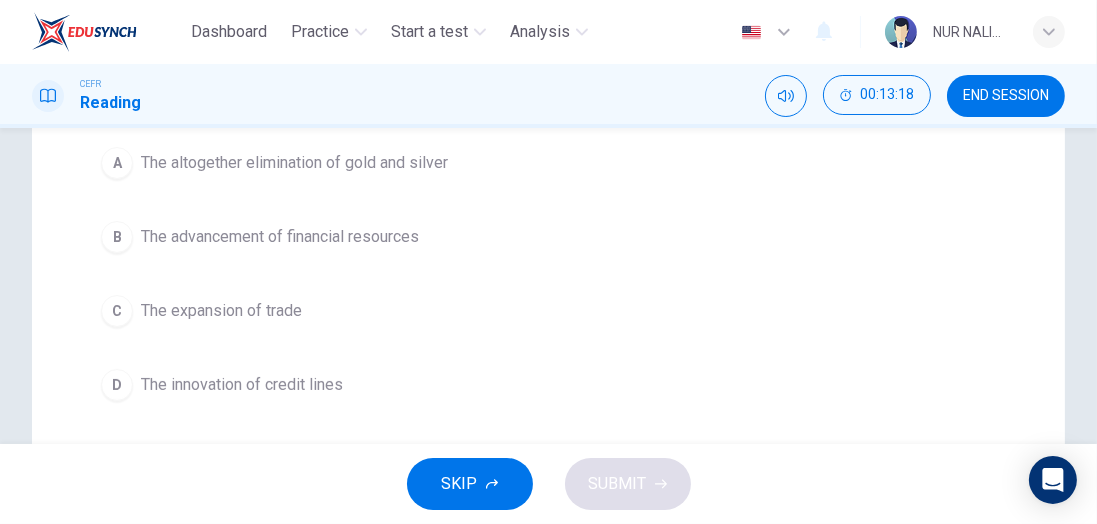 click on "The advancement of financial resources" at bounding box center [294, 163] 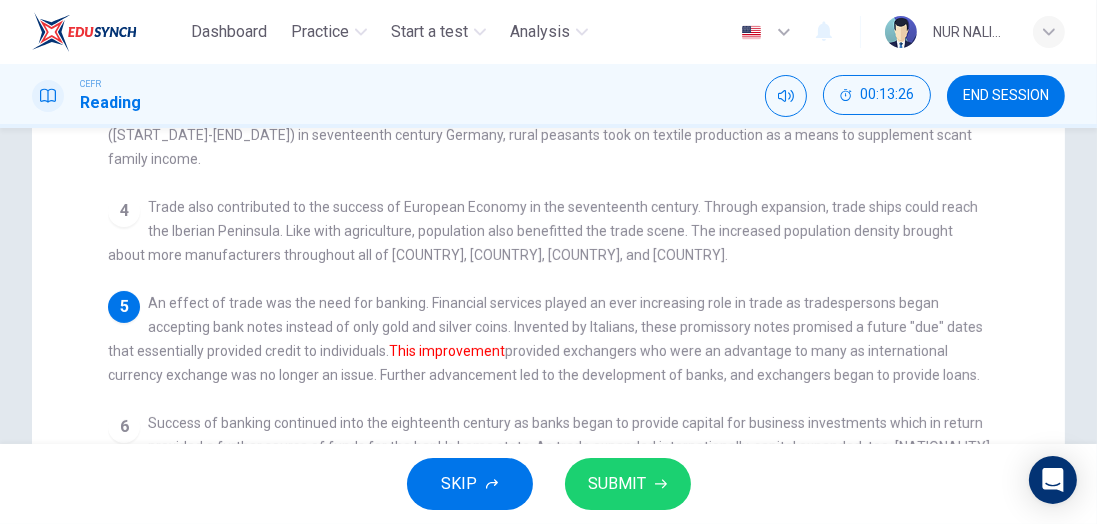 scroll, scrollTop: 502, scrollLeft: 0, axis: vertical 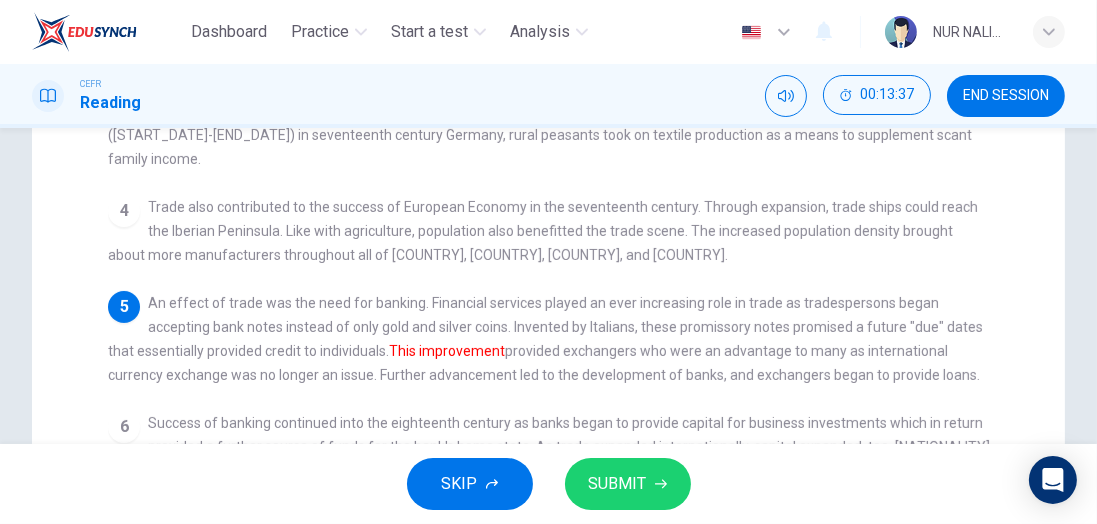 click on "[NUMBER] The abundance of farmable agricultural land provides a huge potential for economic growth in the selling of surplus crops. Later, a focused rural industry arose as a result of increased agricultural production. As a result, history shows that the heart of economic development during the seventeenth century was located in rural communities. Rural communities were now home to textile productions, providing a less expensive alternative for the labor of linens and clothes. When cities were destroyed from the Thirty Years' War ([START_DATE]-[END_DATE]) in seventeenth century Germany, rural peasants took on textile production as a means to supplement scant family income." at bounding box center (549, 99) 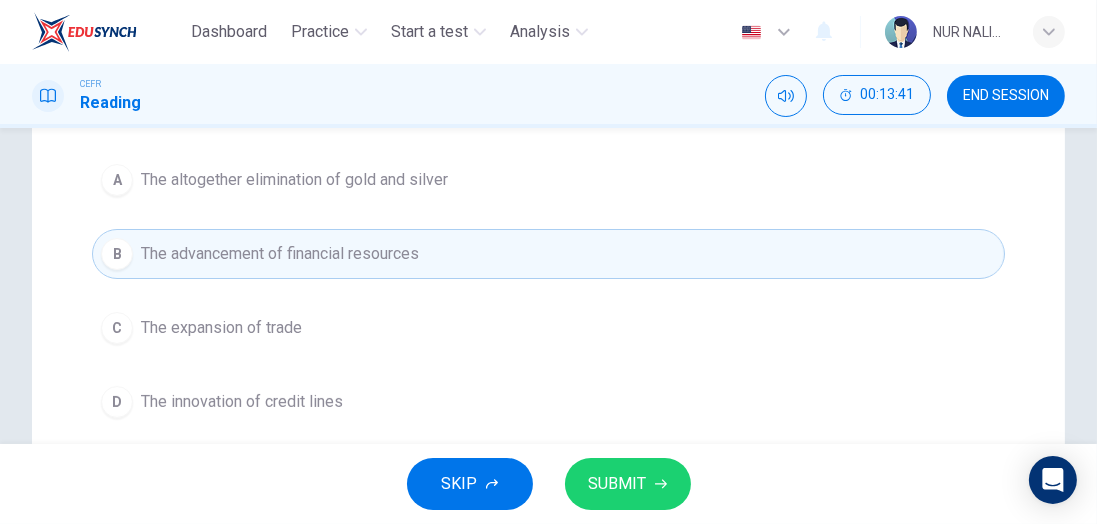 scroll, scrollTop: 263, scrollLeft: 0, axis: vertical 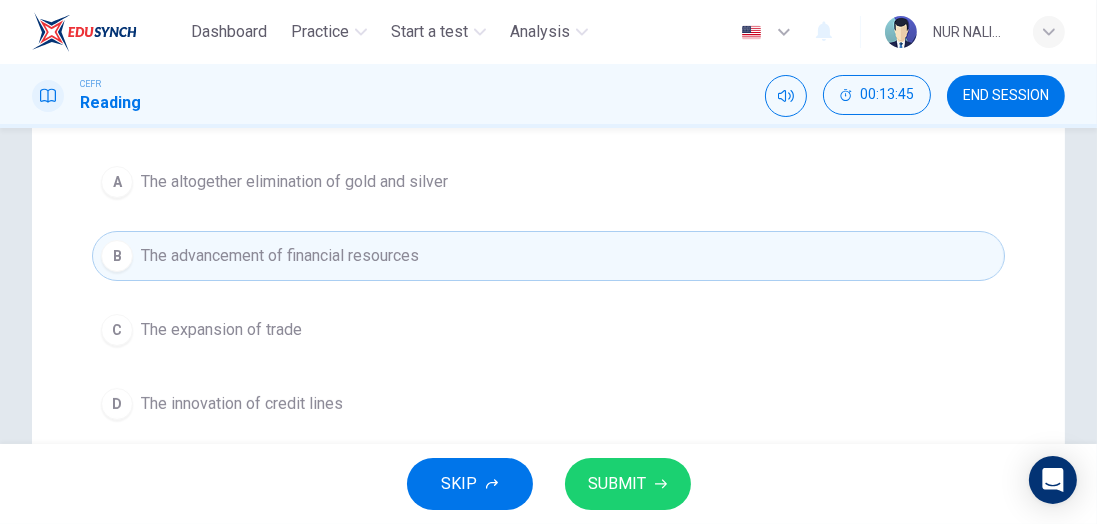 click on "SUBMIT" at bounding box center (618, 484) 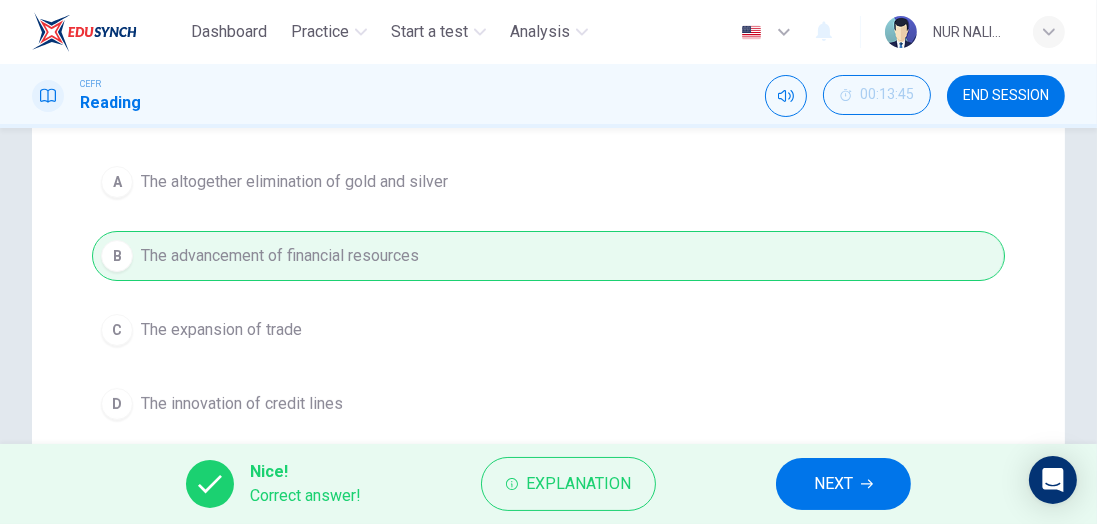 click on "NEXT" at bounding box center (833, 484) 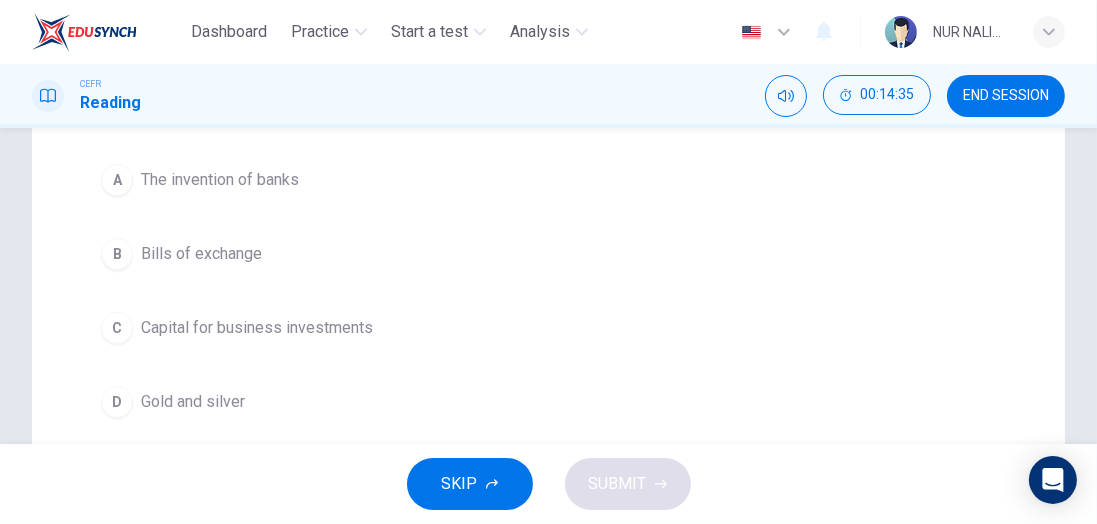 scroll, scrollTop: 263, scrollLeft: 0, axis: vertical 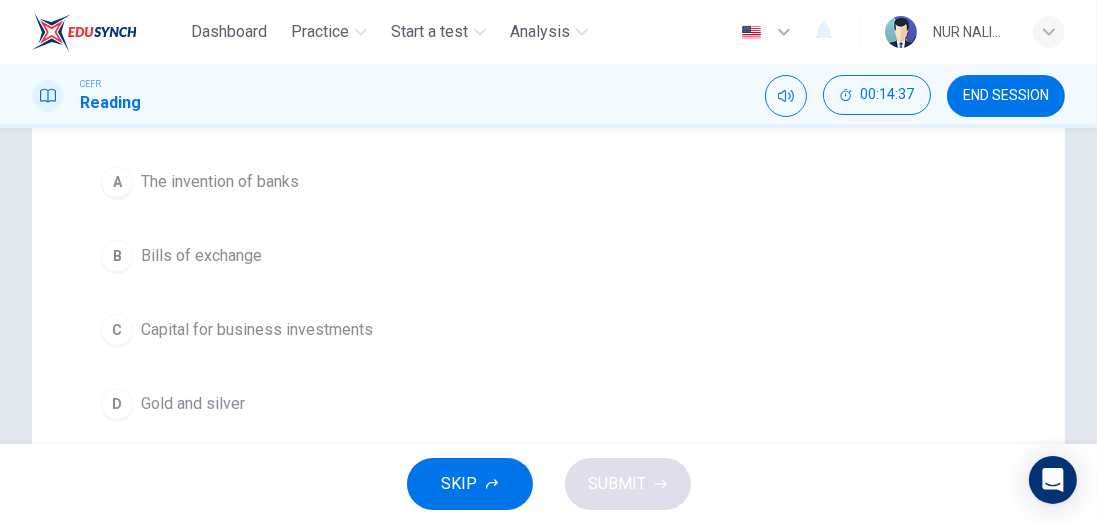 click on "The invention of banks" at bounding box center [220, 182] 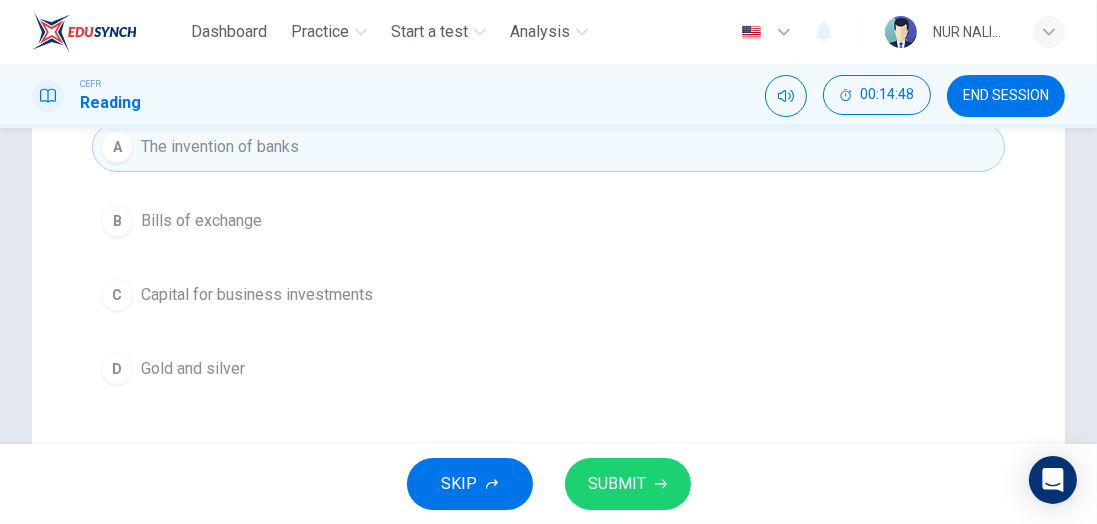 scroll, scrollTop: 297, scrollLeft: 0, axis: vertical 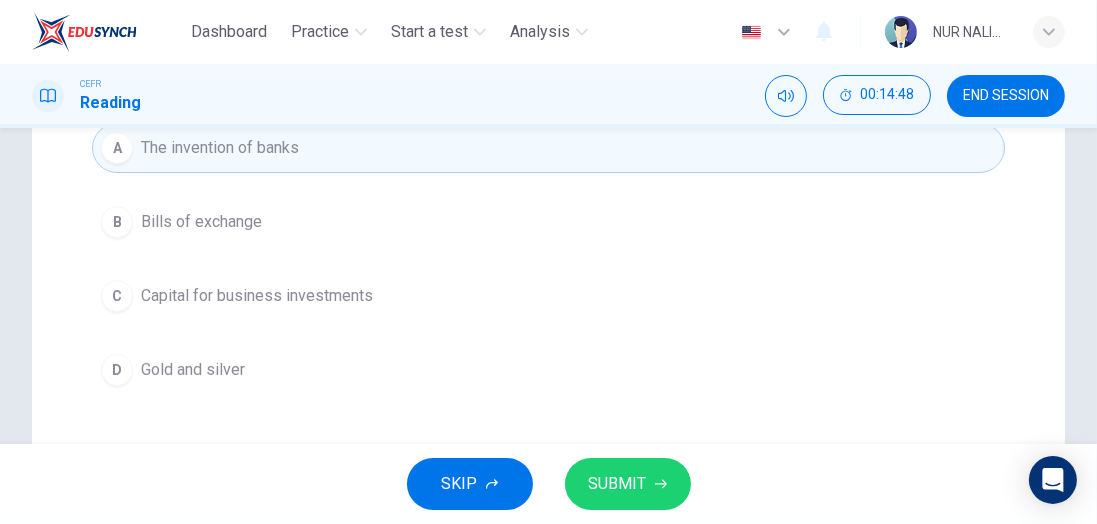 click on "Capital for business investments" at bounding box center [201, 222] 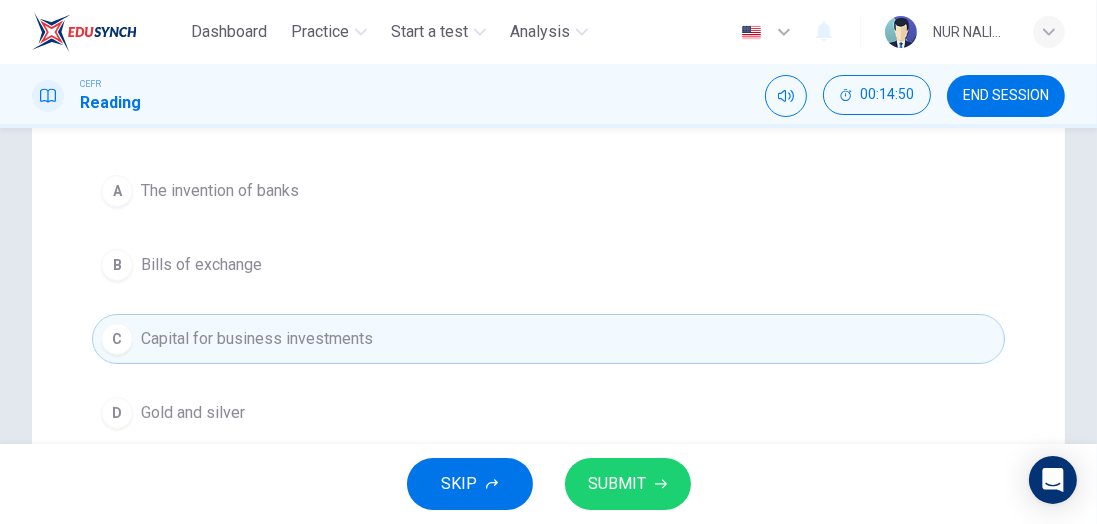 scroll, scrollTop: 256, scrollLeft: 0, axis: vertical 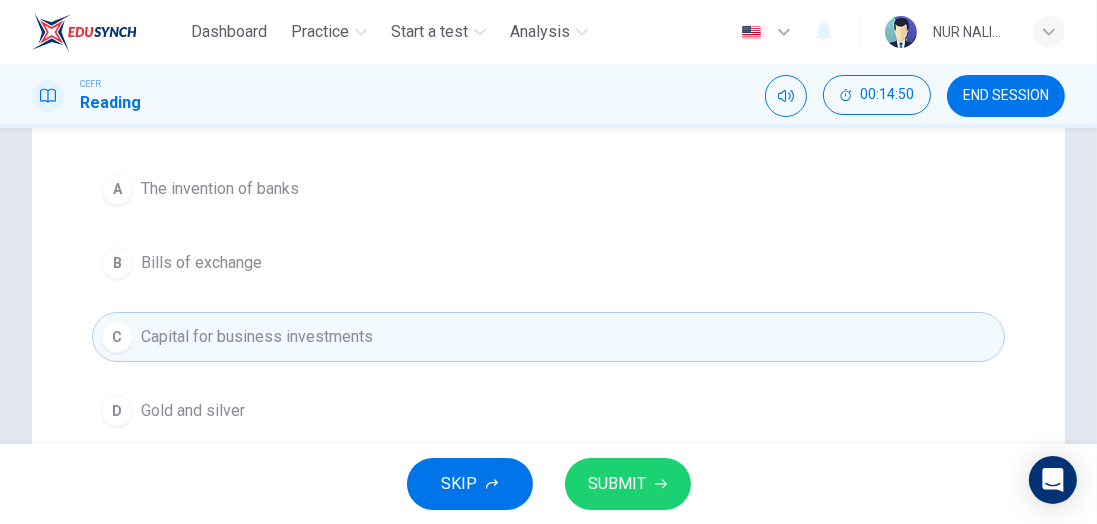 click on "SUBMIT" at bounding box center [618, 484] 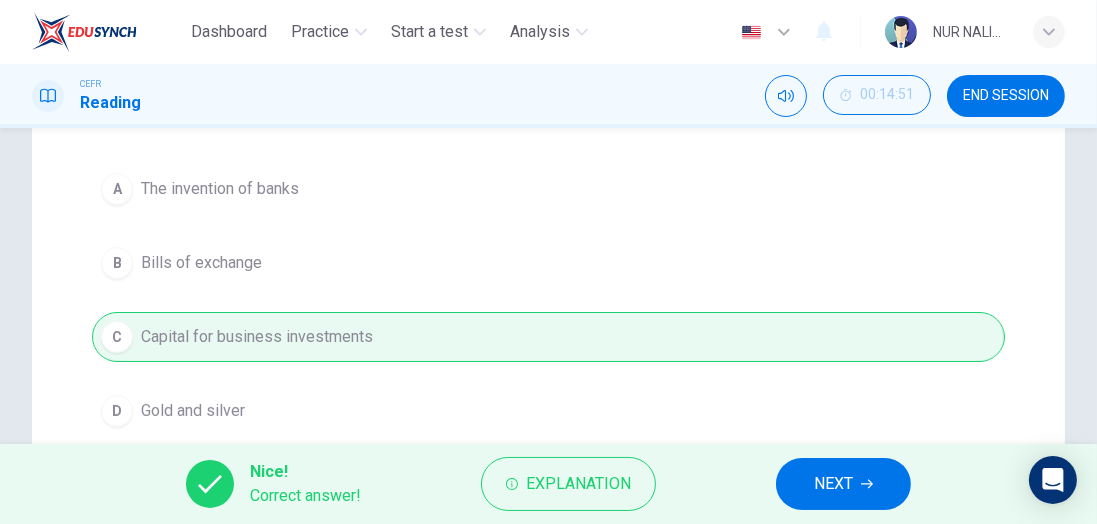 click at bounding box center (867, 484) 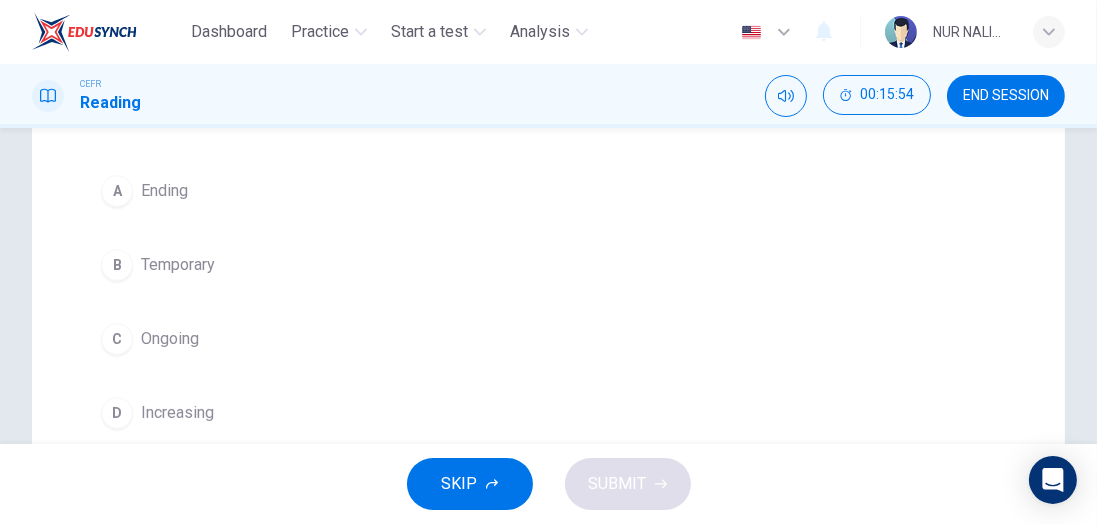 scroll, scrollTop: 258, scrollLeft: 0, axis: vertical 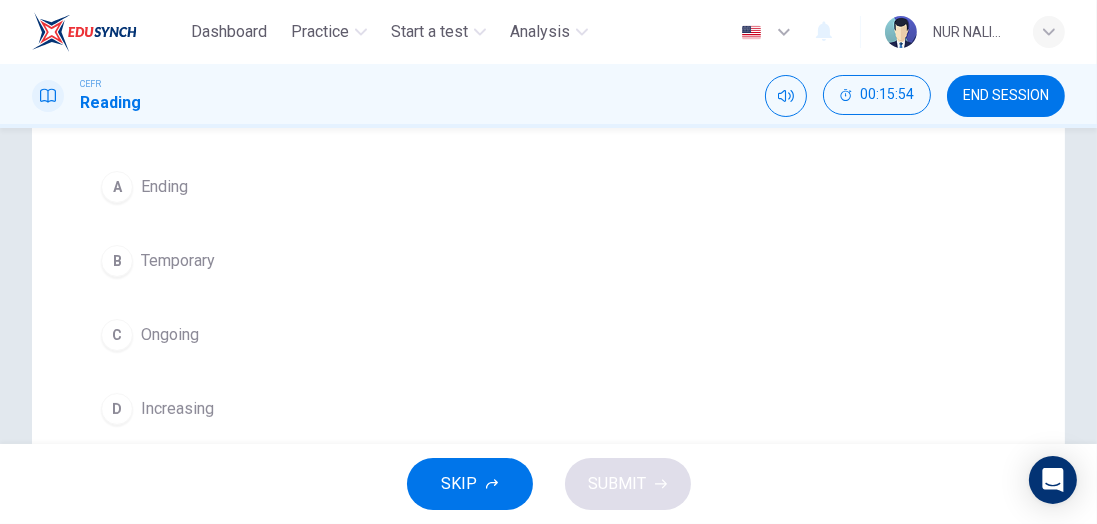 click on "Ongoing" at bounding box center (164, 187) 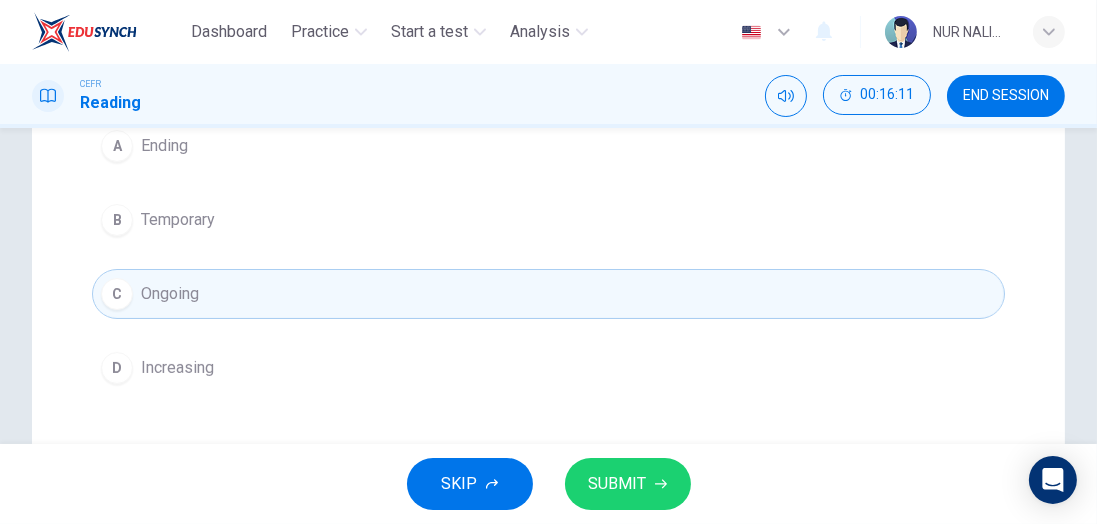 scroll, scrollTop: 296, scrollLeft: 0, axis: vertical 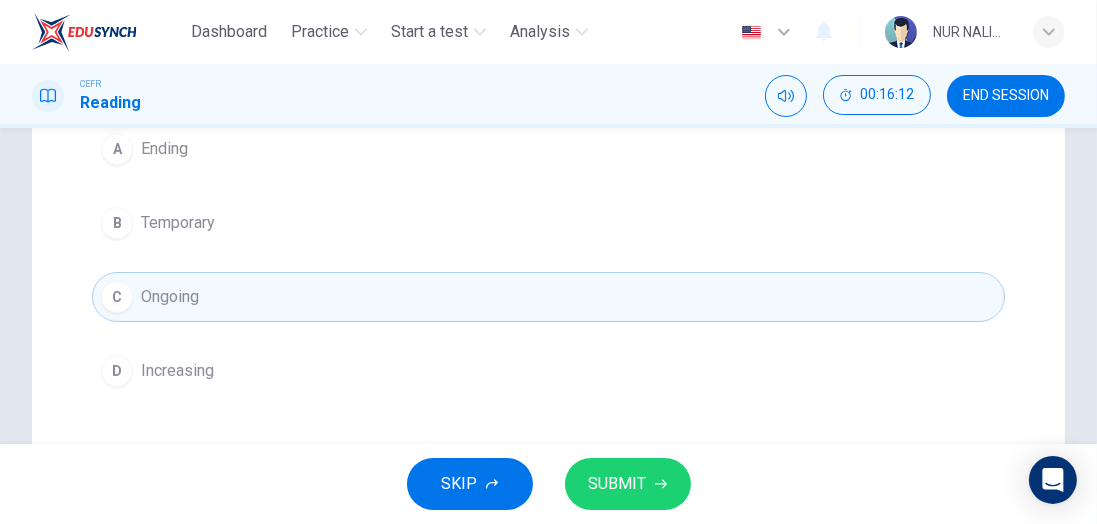 click on "Increasing" at bounding box center [164, 149] 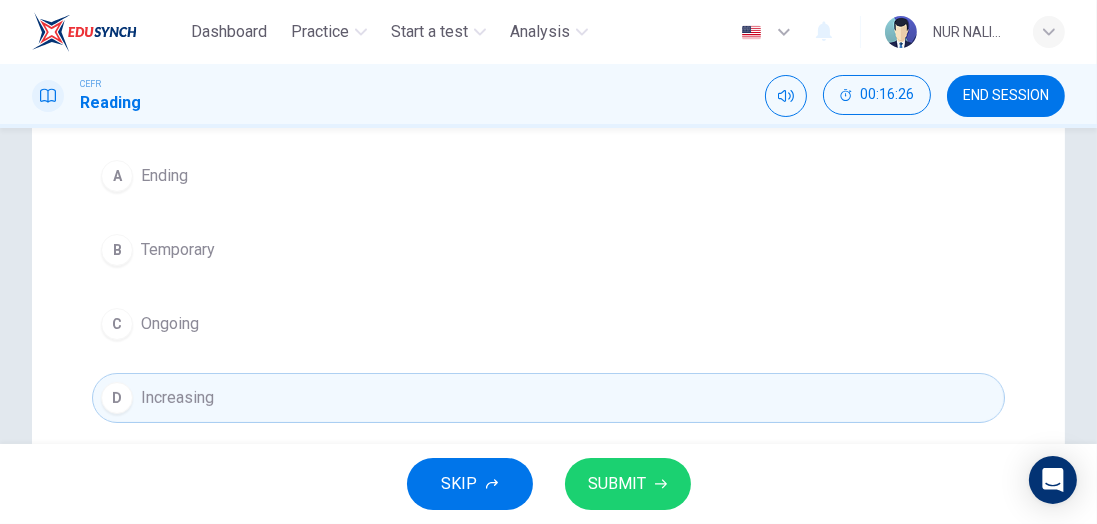scroll, scrollTop: 268, scrollLeft: 0, axis: vertical 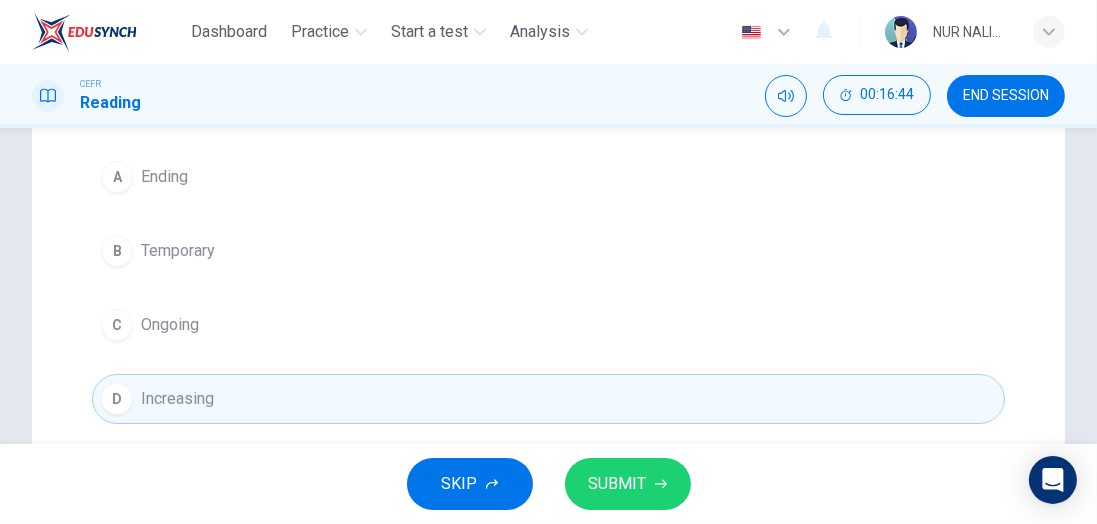 click on "SUBMIT" at bounding box center [618, 484] 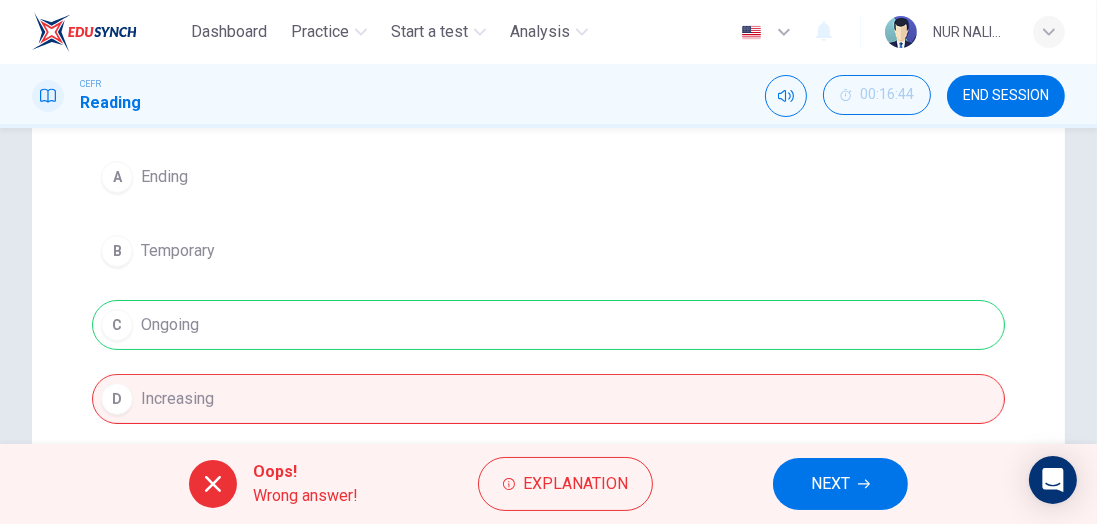 click at bounding box center [864, 484] 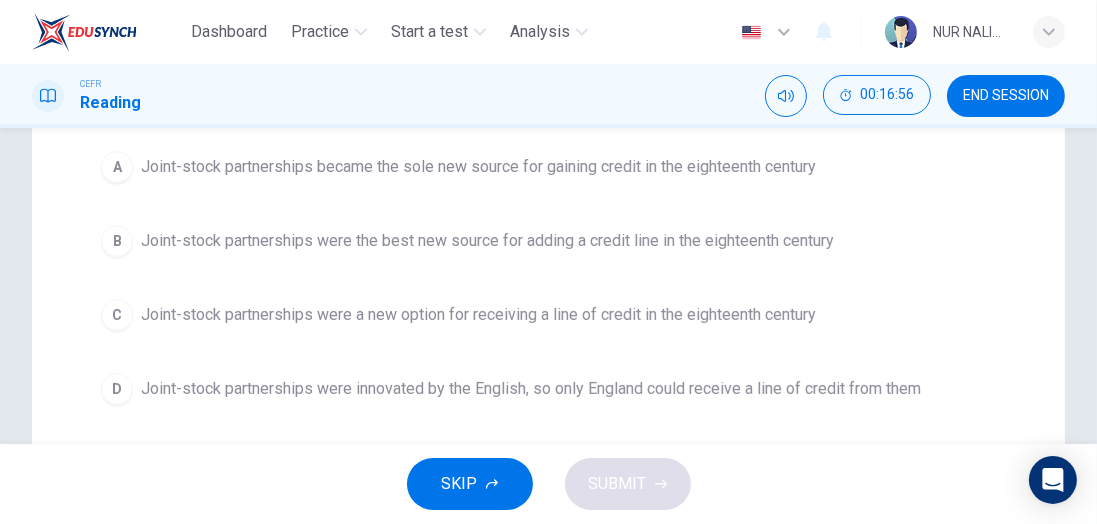 scroll, scrollTop: 326, scrollLeft: 0, axis: vertical 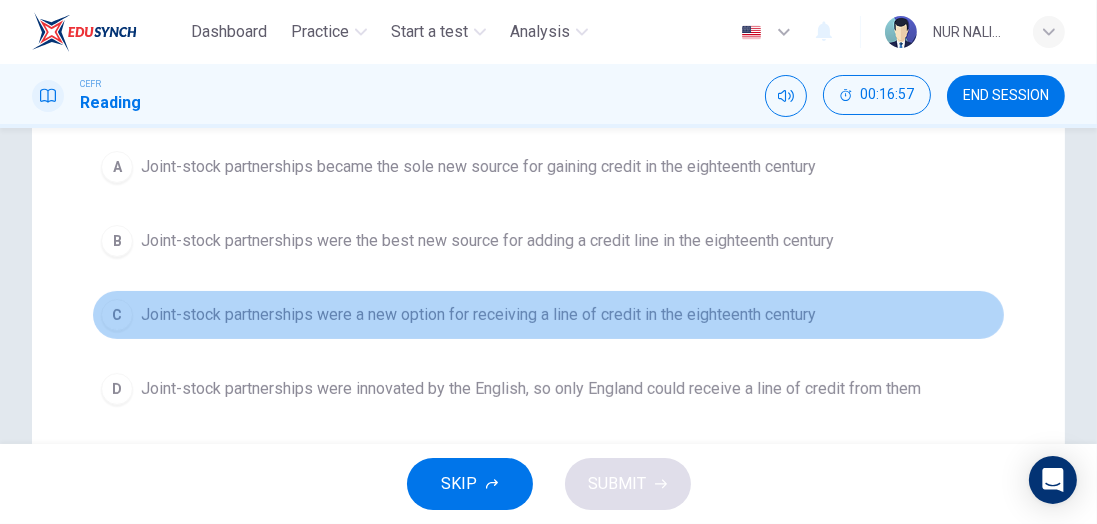 click on "C Joint-stock partnerships were a new option for receiving a line of credit in the eighteenth century" at bounding box center (548, 315) 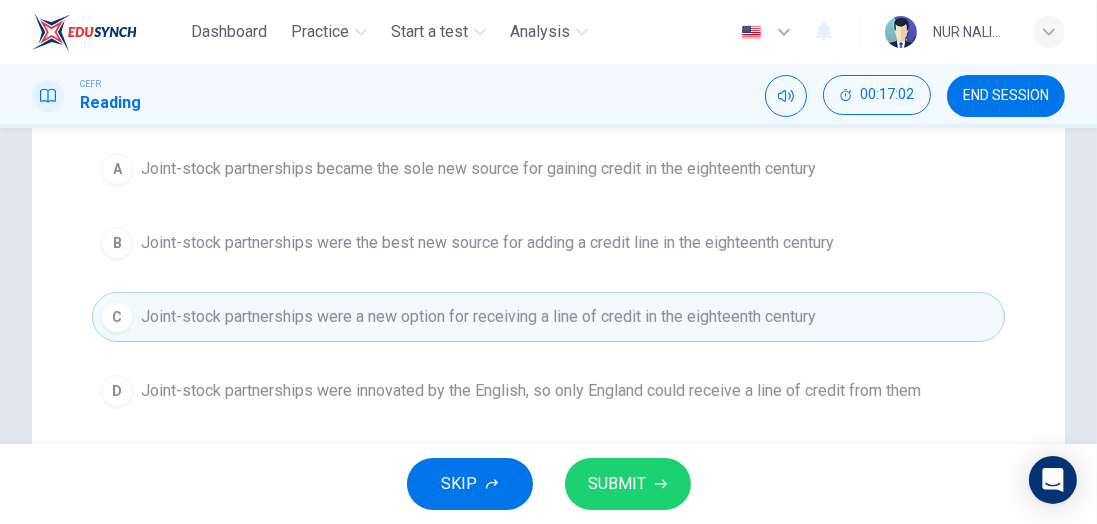 scroll, scrollTop: 330, scrollLeft: 0, axis: vertical 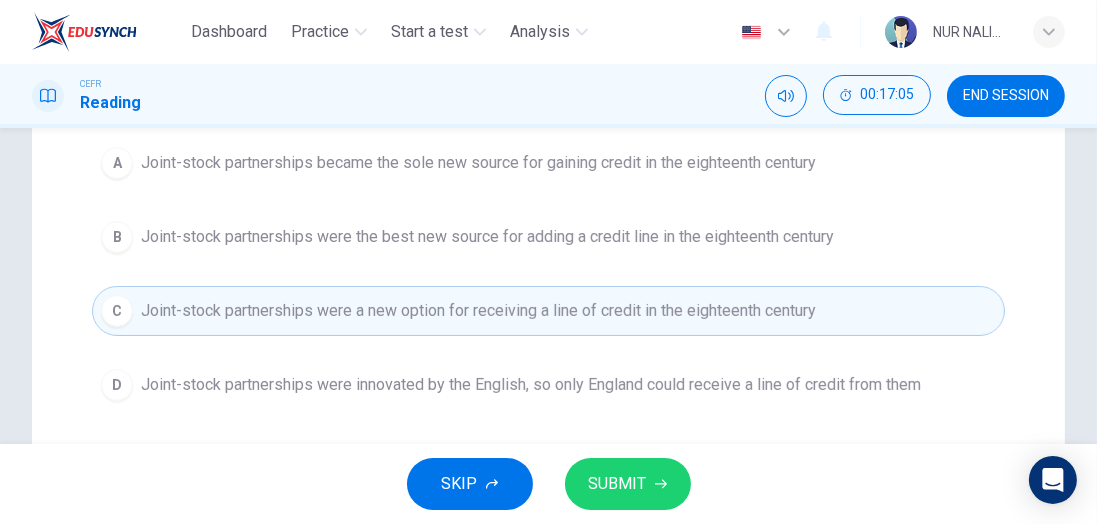 click on "SUBMIT" at bounding box center (618, 484) 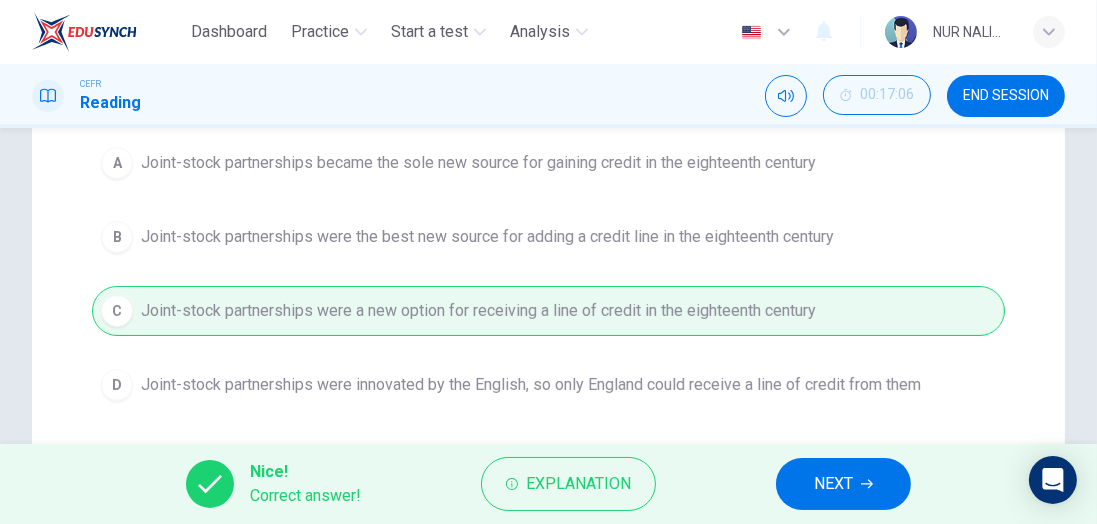 click at bounding box center (867, 484) 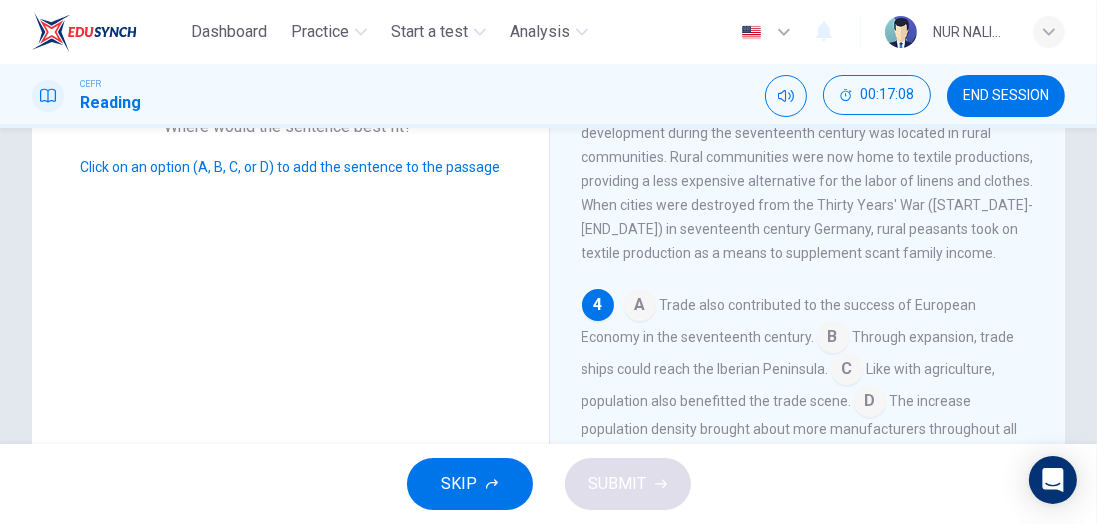scroll, scrollTop: 386, scrollLeft: 0, axis: vertical 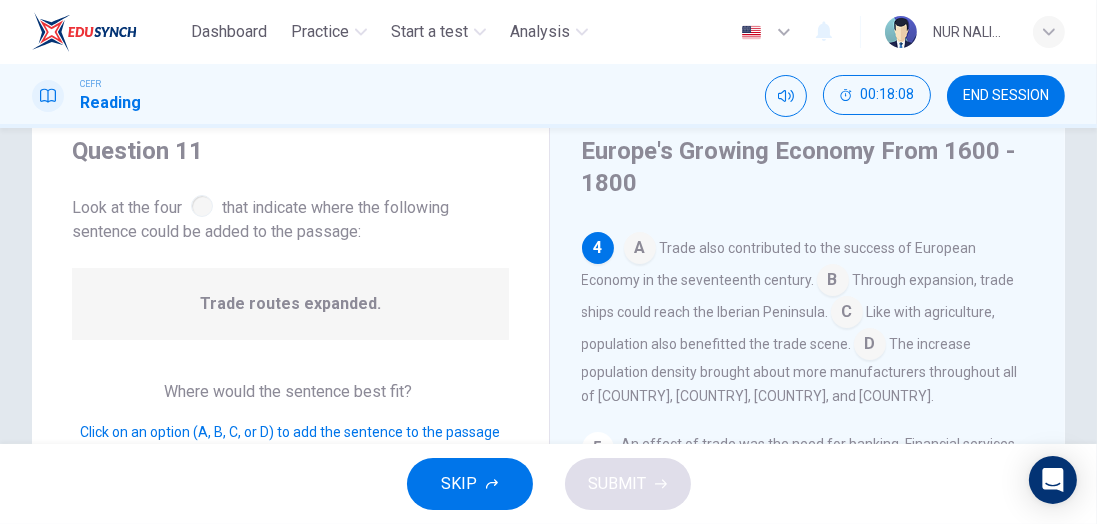 click at bounding box center (640, 250) 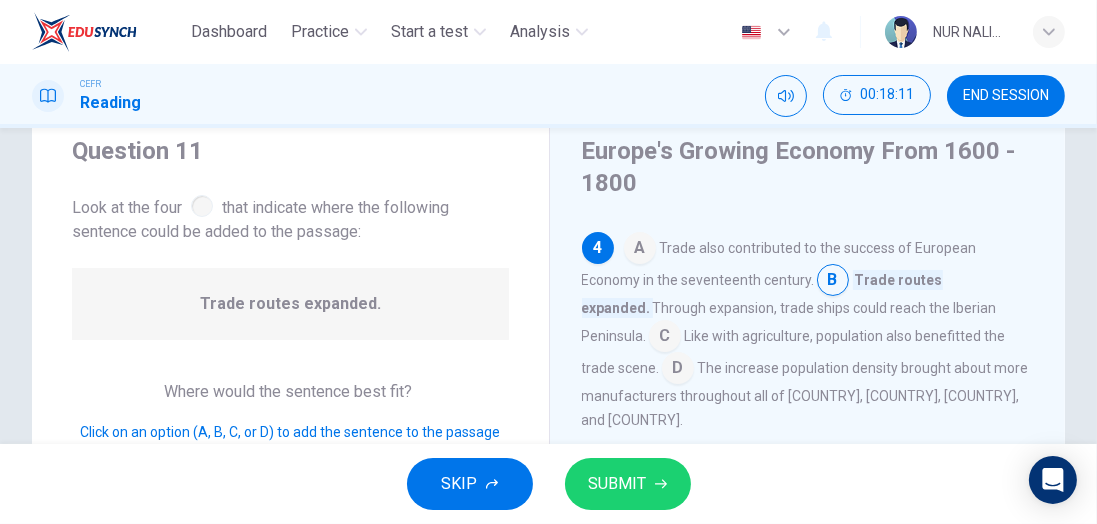 click on "SUBMIT" at bounding box center (618, 484) 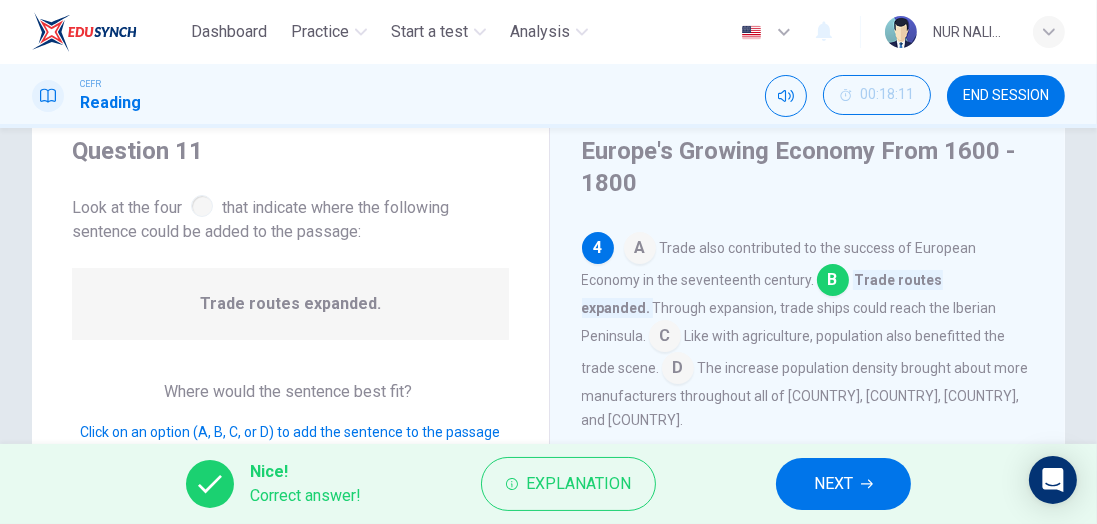 click at bounding box center (867, 484) 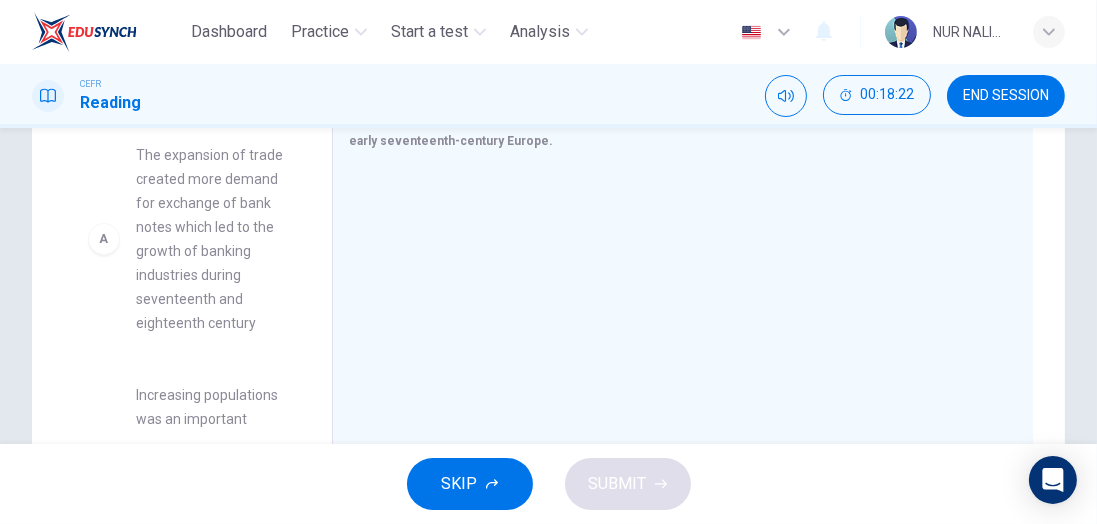 scroll, scrollTop: 458, scrollLeft: 0, axis: vertical 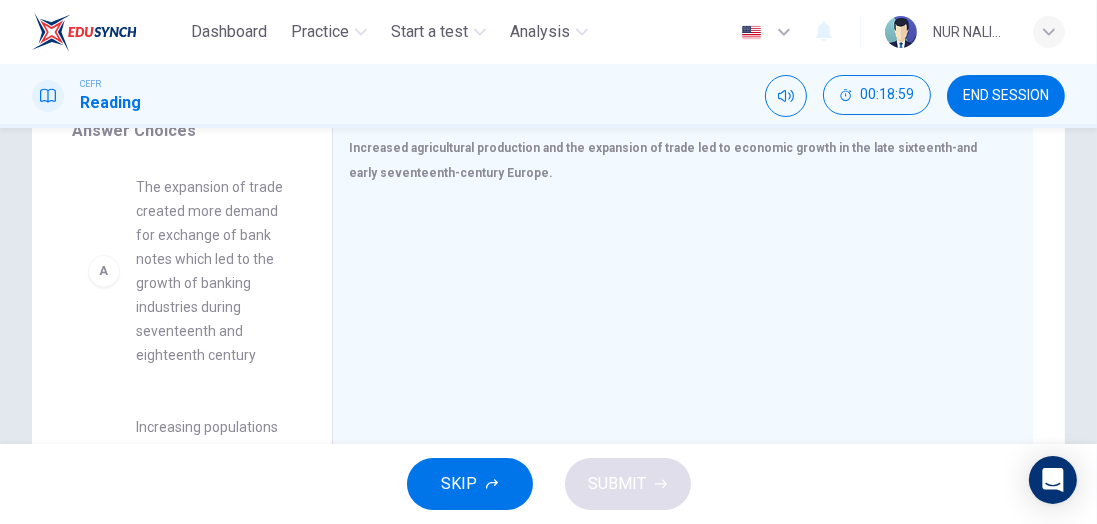 click on "The expansion of trade created more demand for exchange of bank notes which led to the growth of banking industries during seventeenth and eighteenth century" at bounding box center (210, 271) 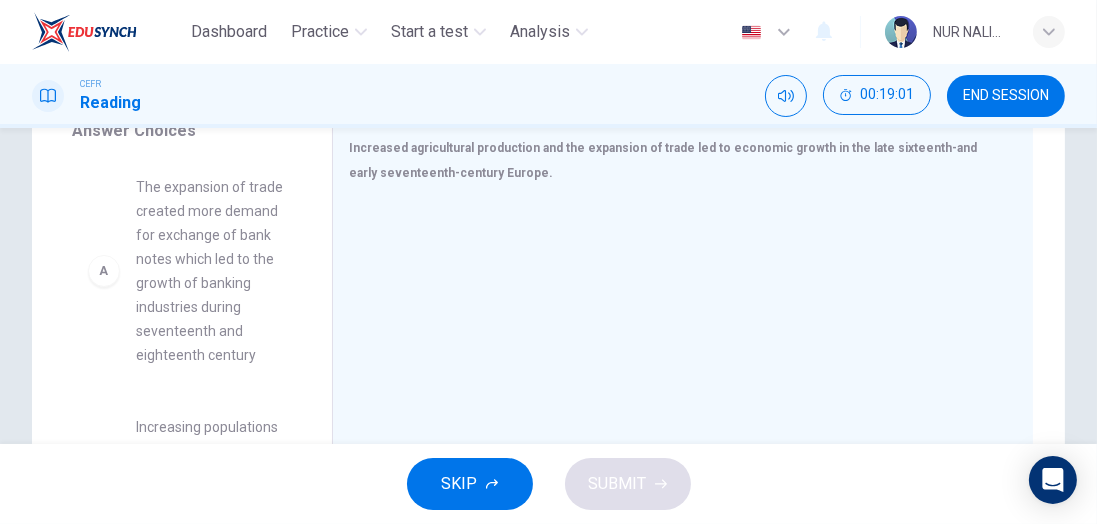 click on "A" at bounding box center (104, 271) 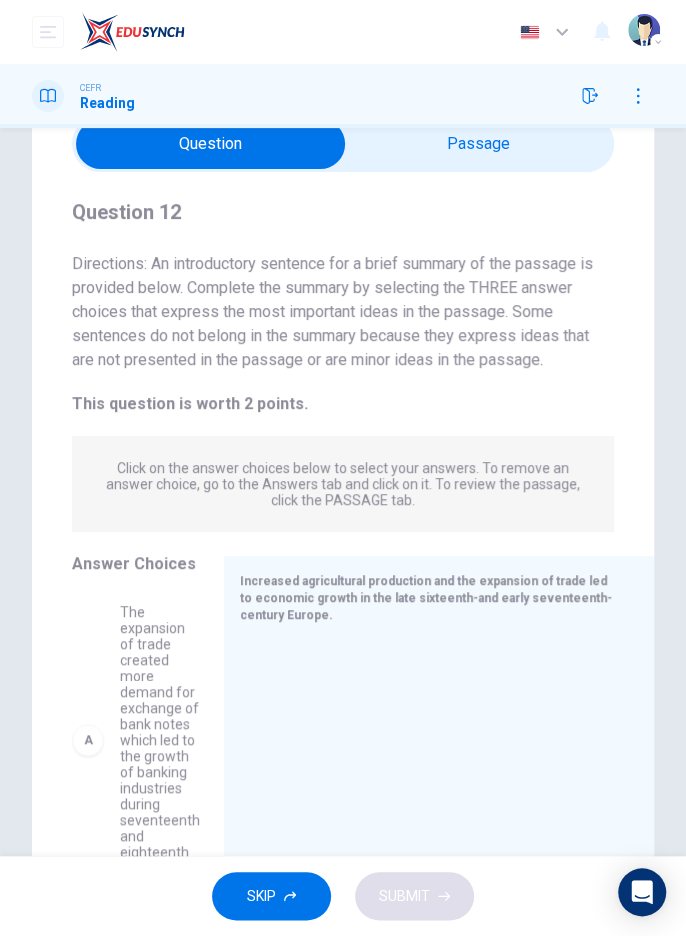 scroll, scrollTop: 212, scrollLeft: 0, axis: vertical 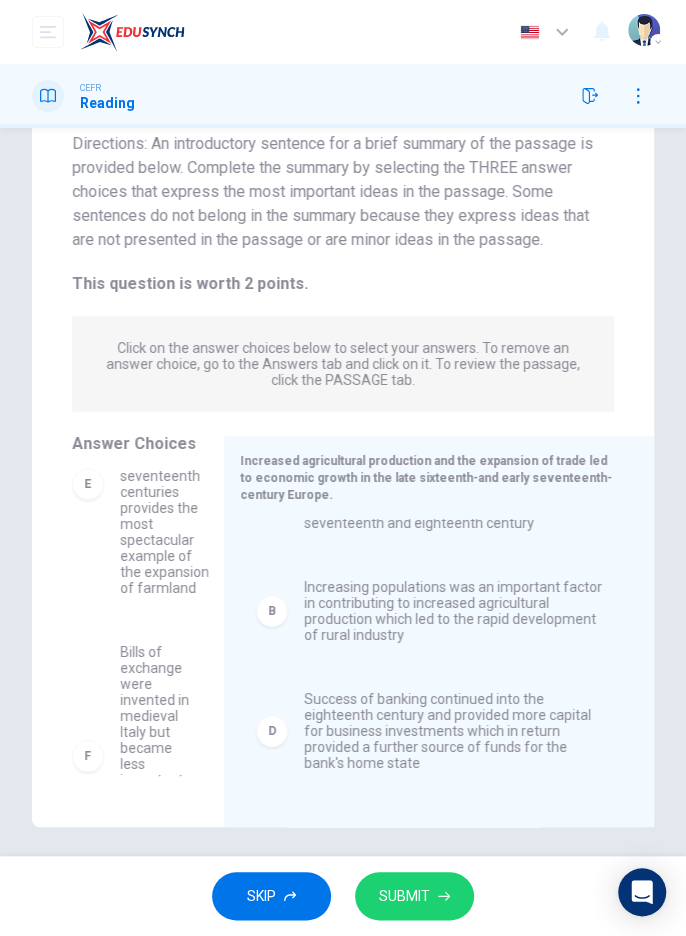 click on "SUBMIT" at bounding box center [404, 896] 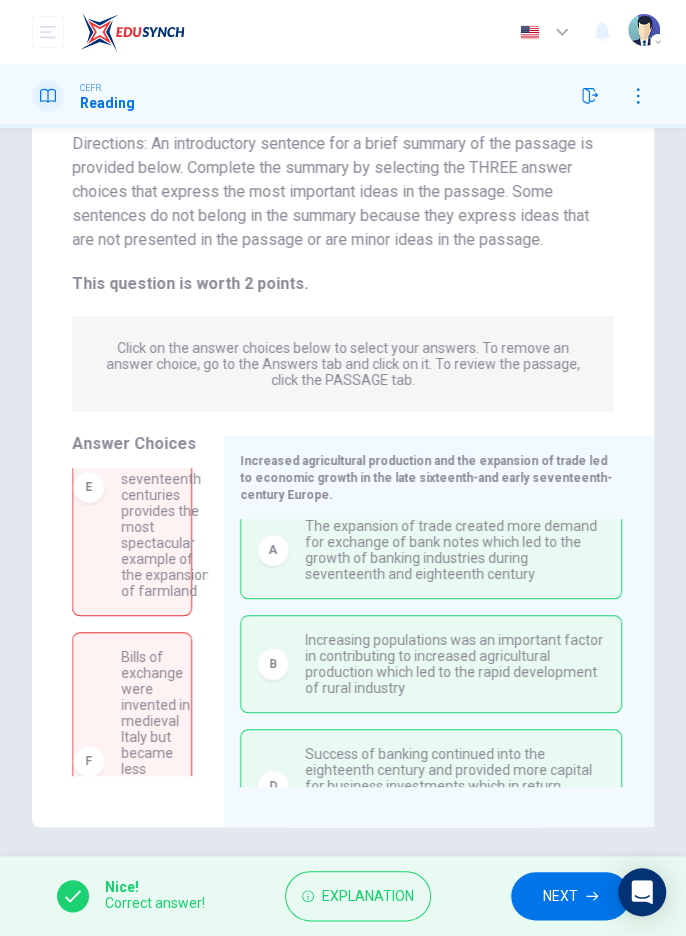 scroll, scrollTop: 71, scrollLeft: 0, axis: vertical 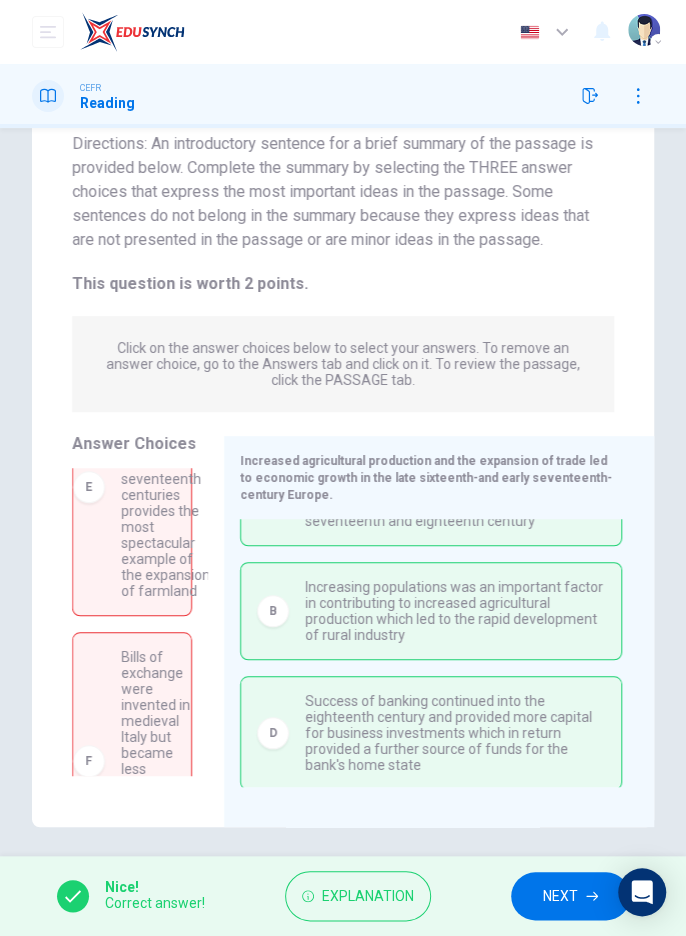 click at bounding box center [592, 896] 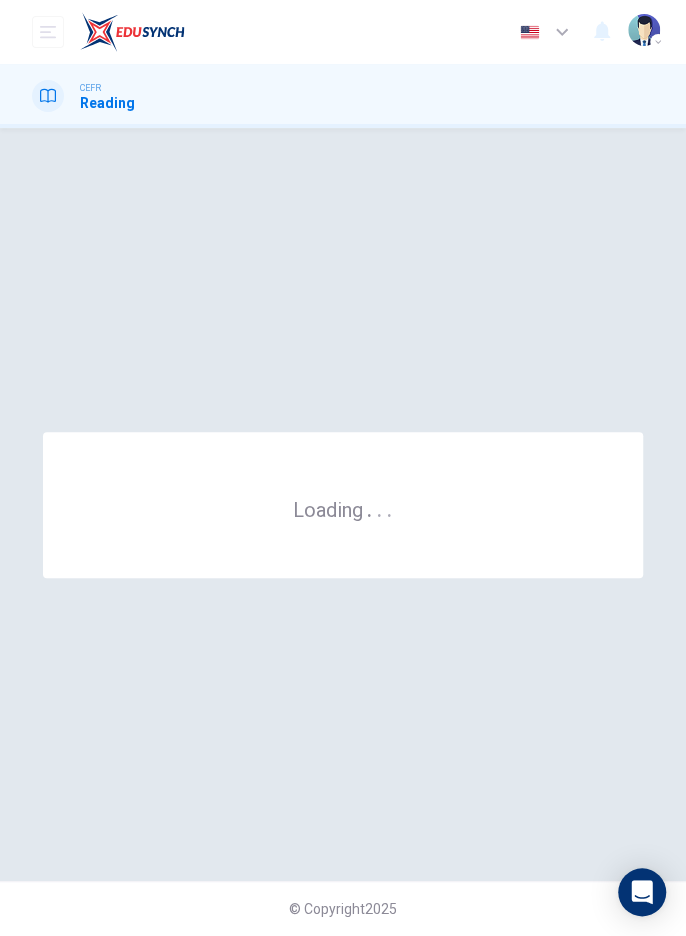 scroll, scrollTop: 0, scrollLeft: 0, axis: both 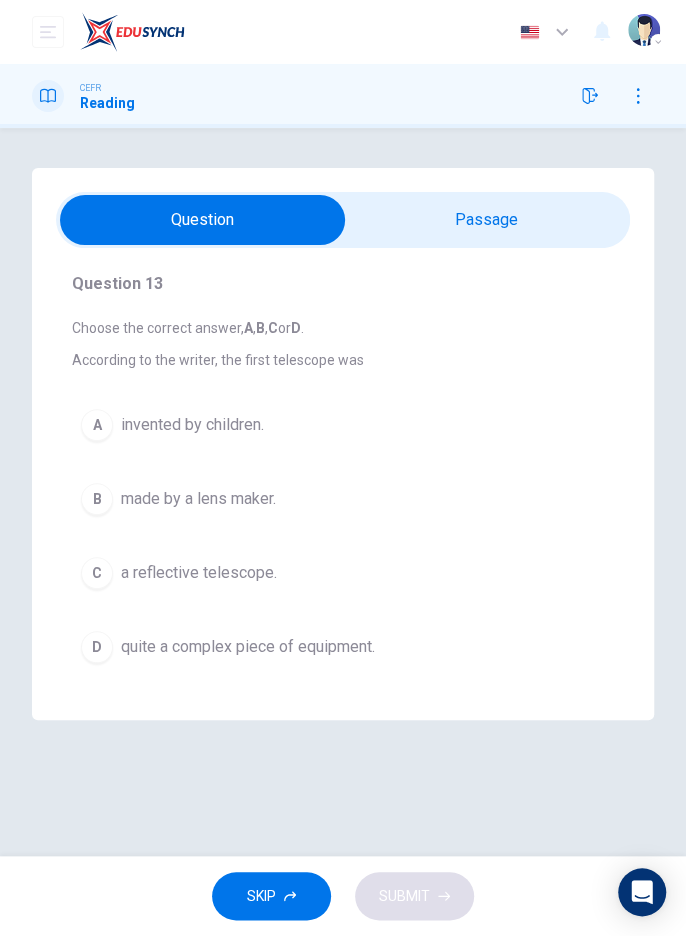 click at bounding box center (590, 96) 